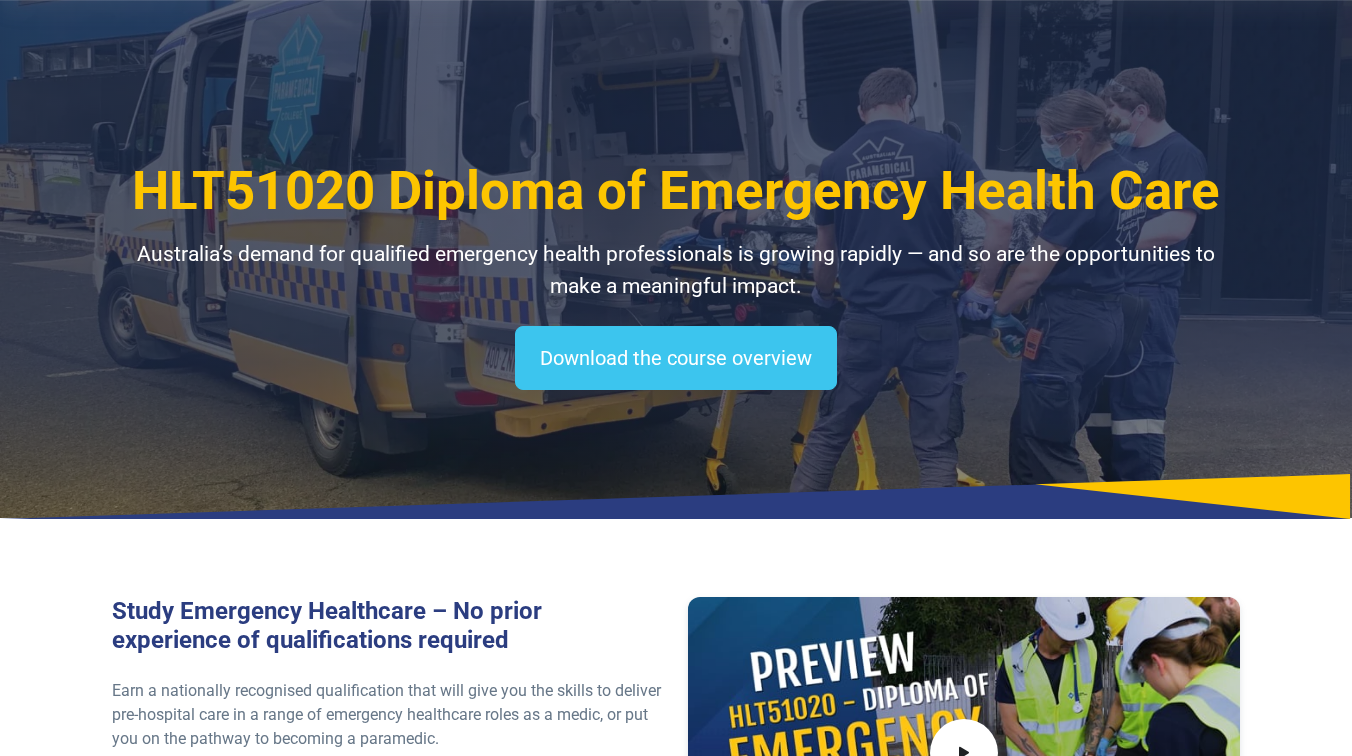 scroll, scrollTop: 389, scrollLeft: 0, axis: vertical 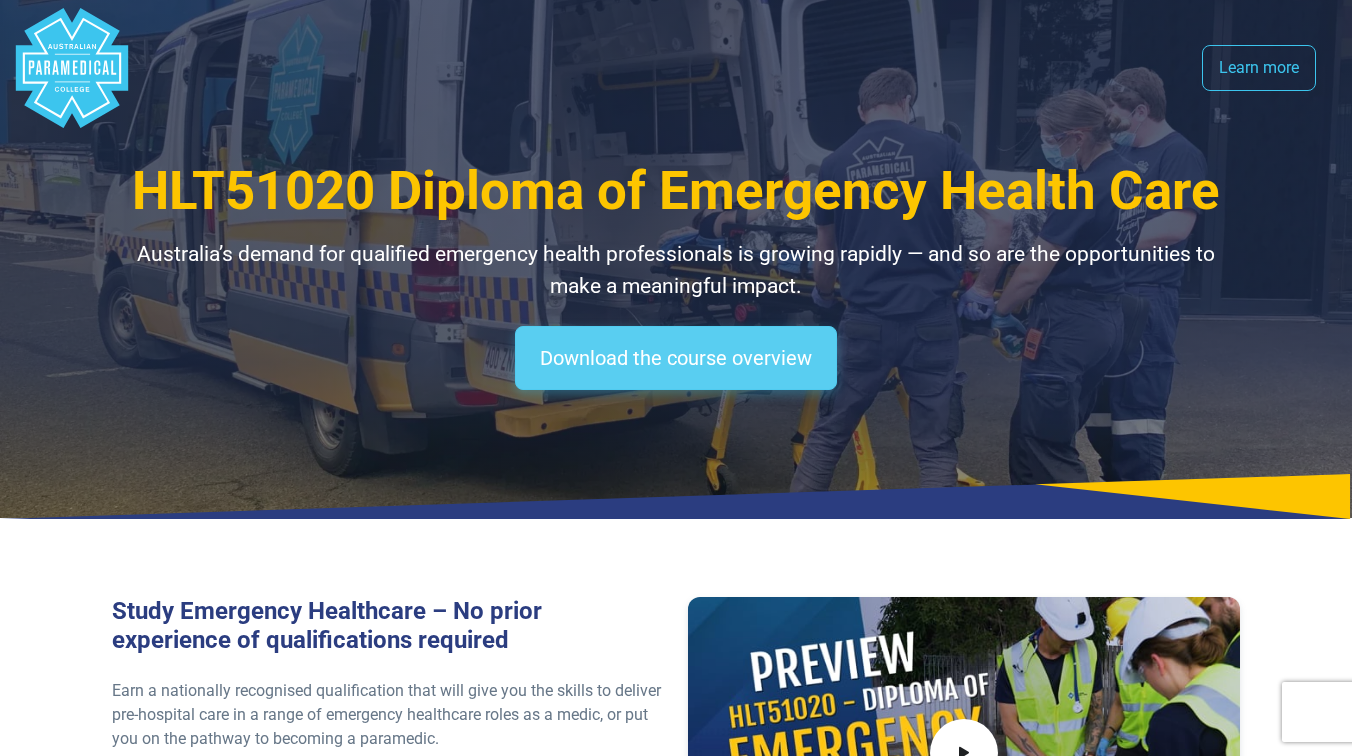 click on "Download the course overview" at bounding box center (676, 358) 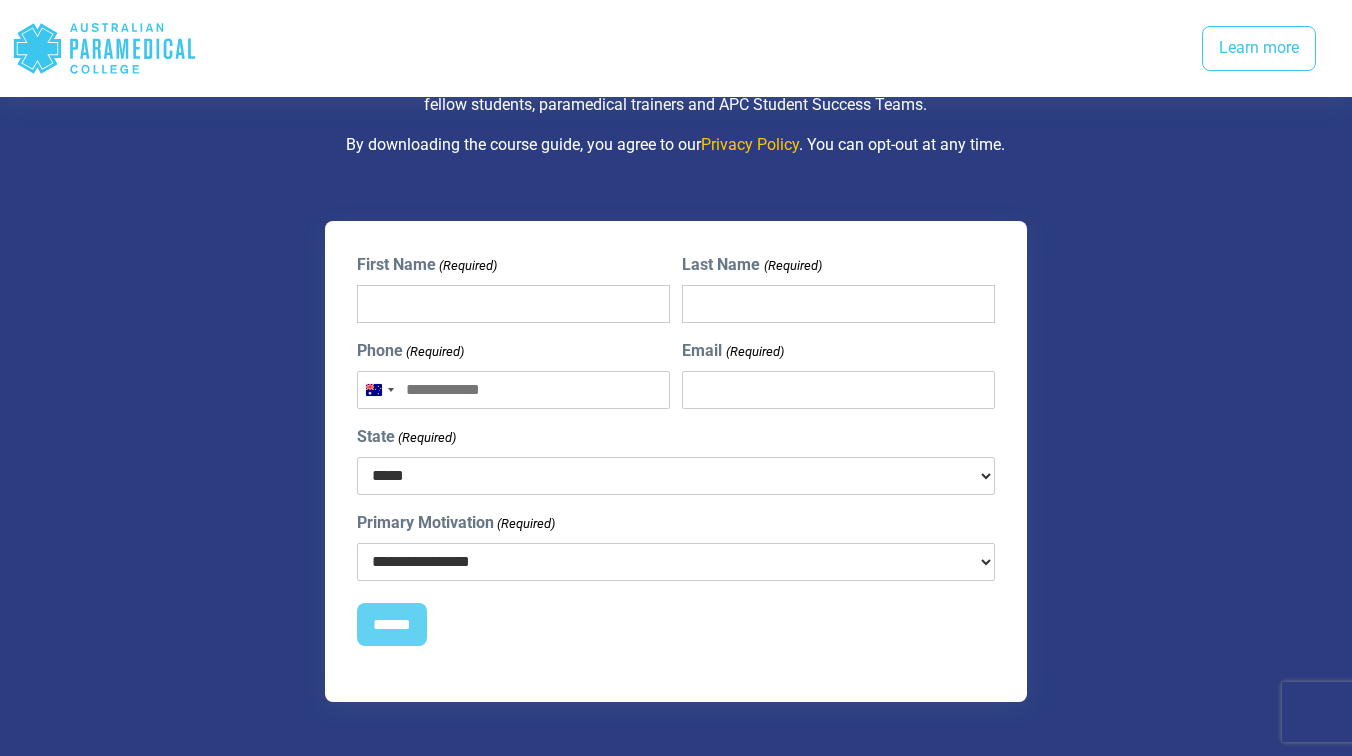 click on "First Name (Required)" at bounding box center [513, 304] 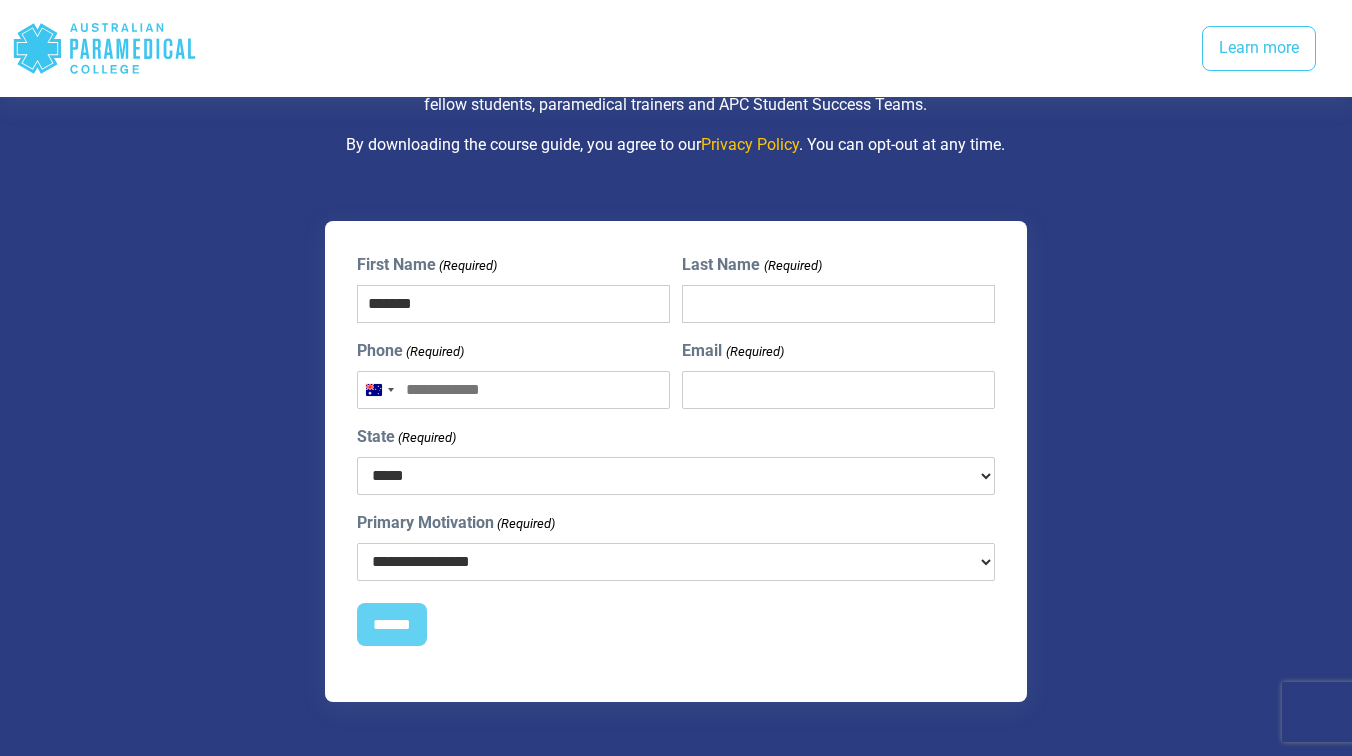 type on "*******" 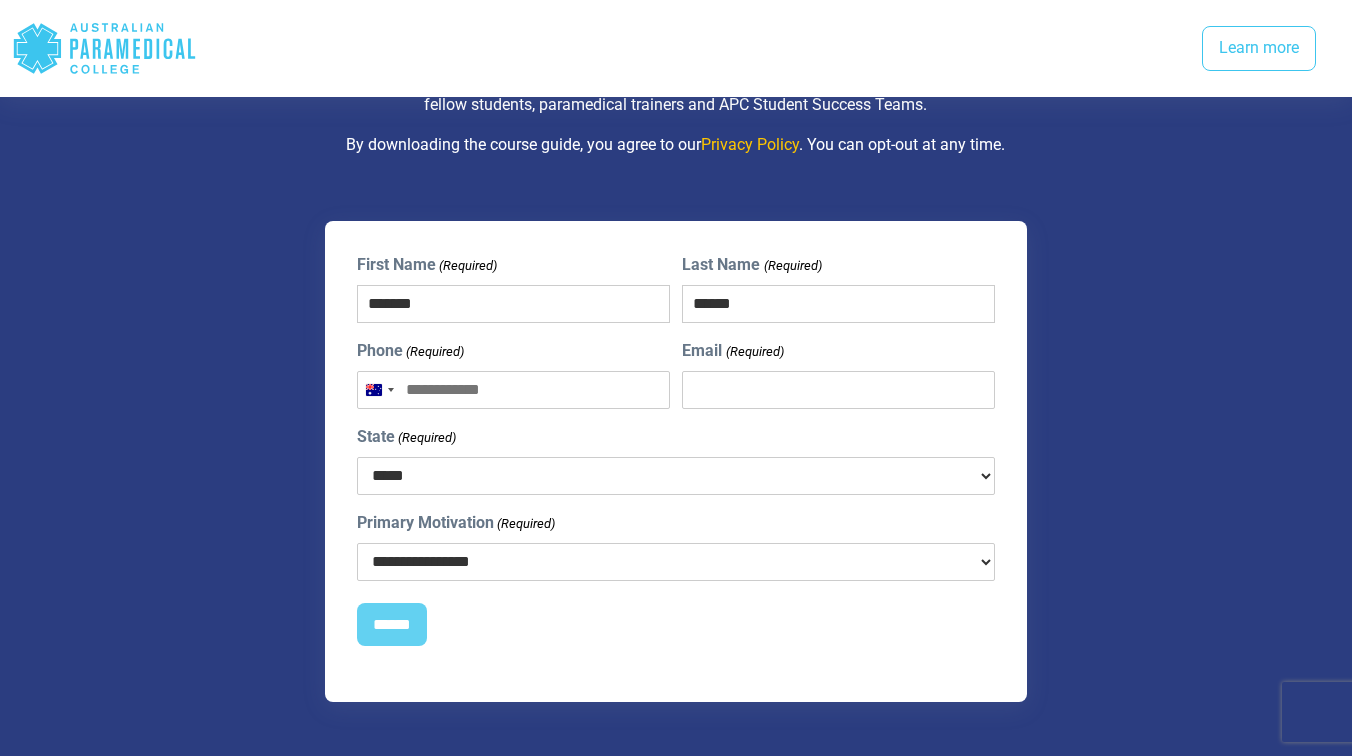 type on "******" 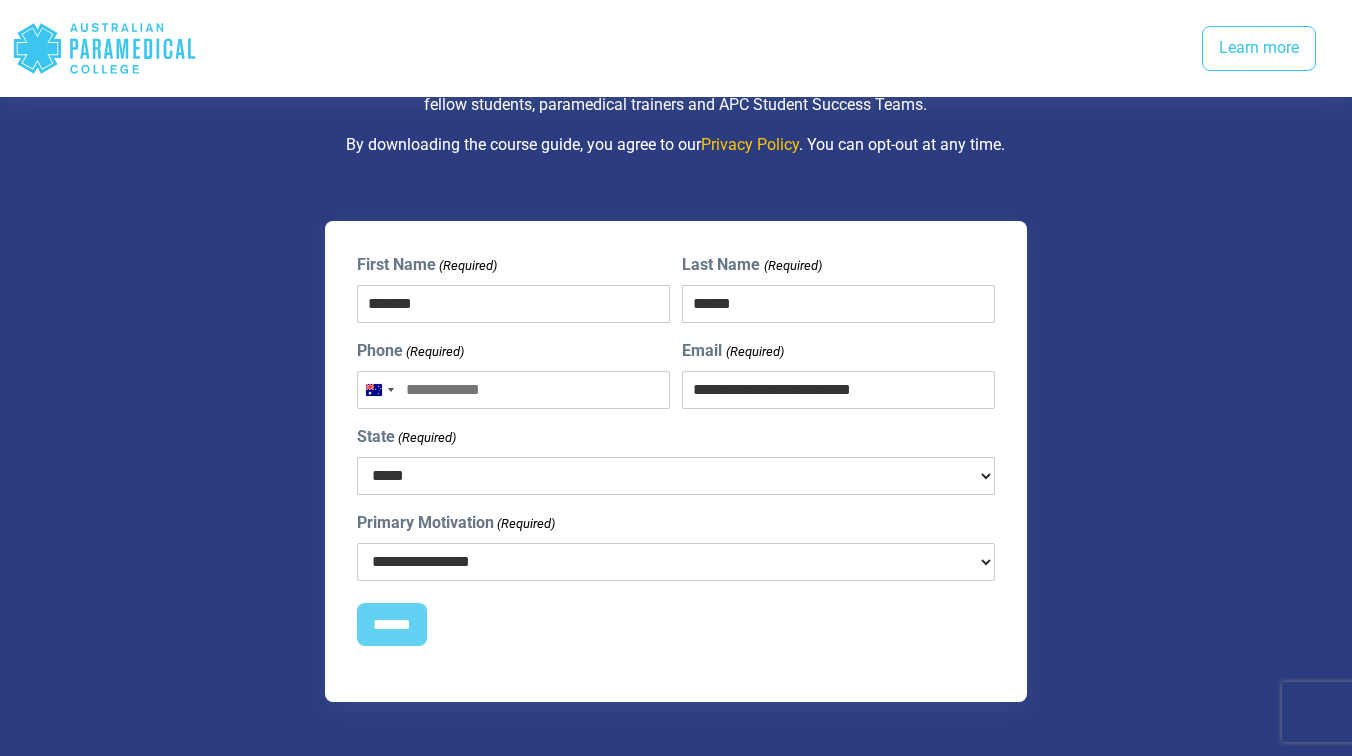 type on "**********" 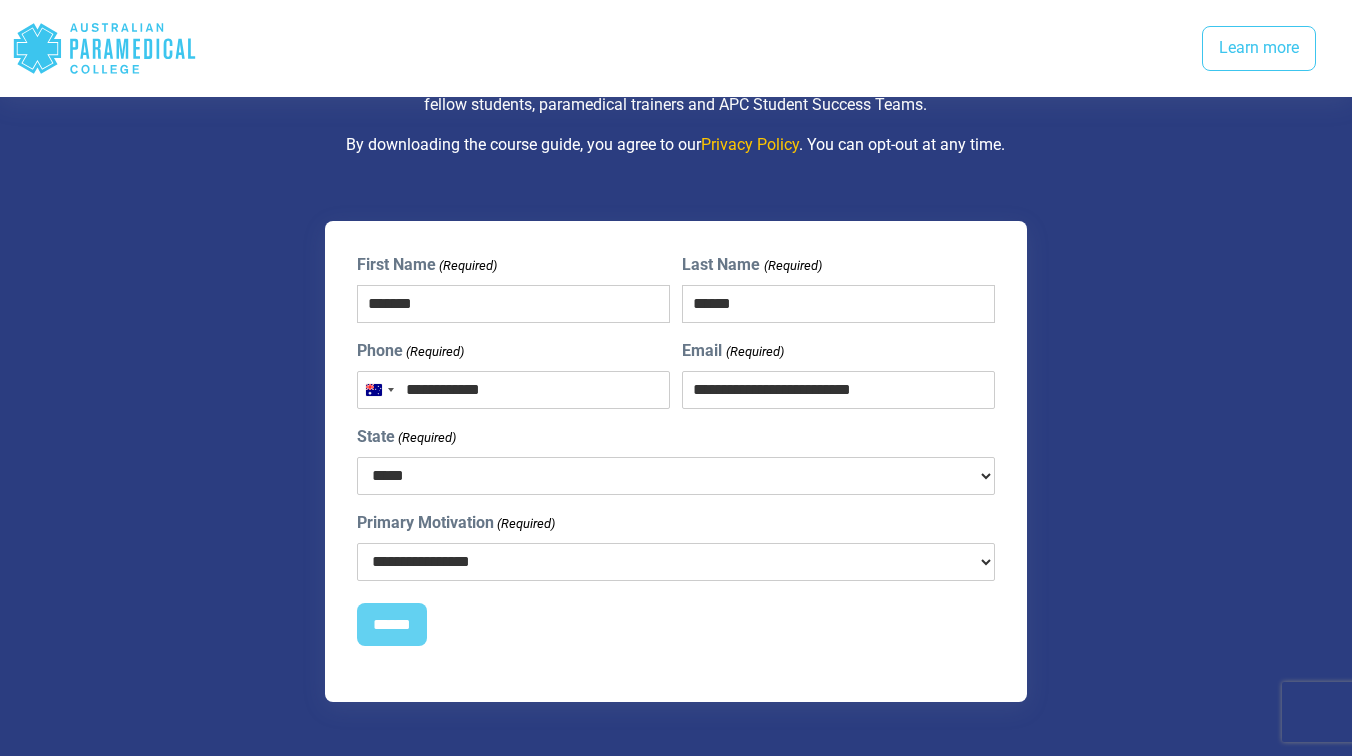 type on "**********" 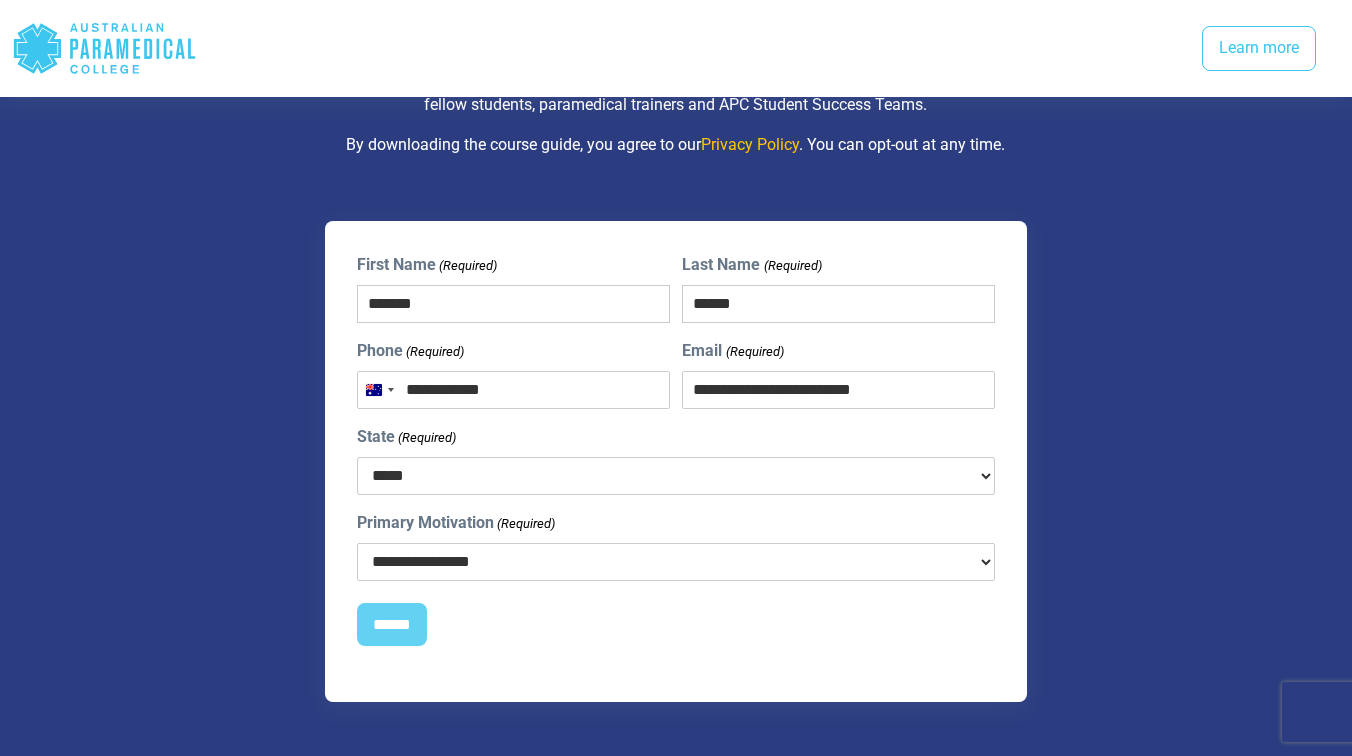 click on "***** *** *** *** ** ** *** ** ***" at bounding box center [676, 476] 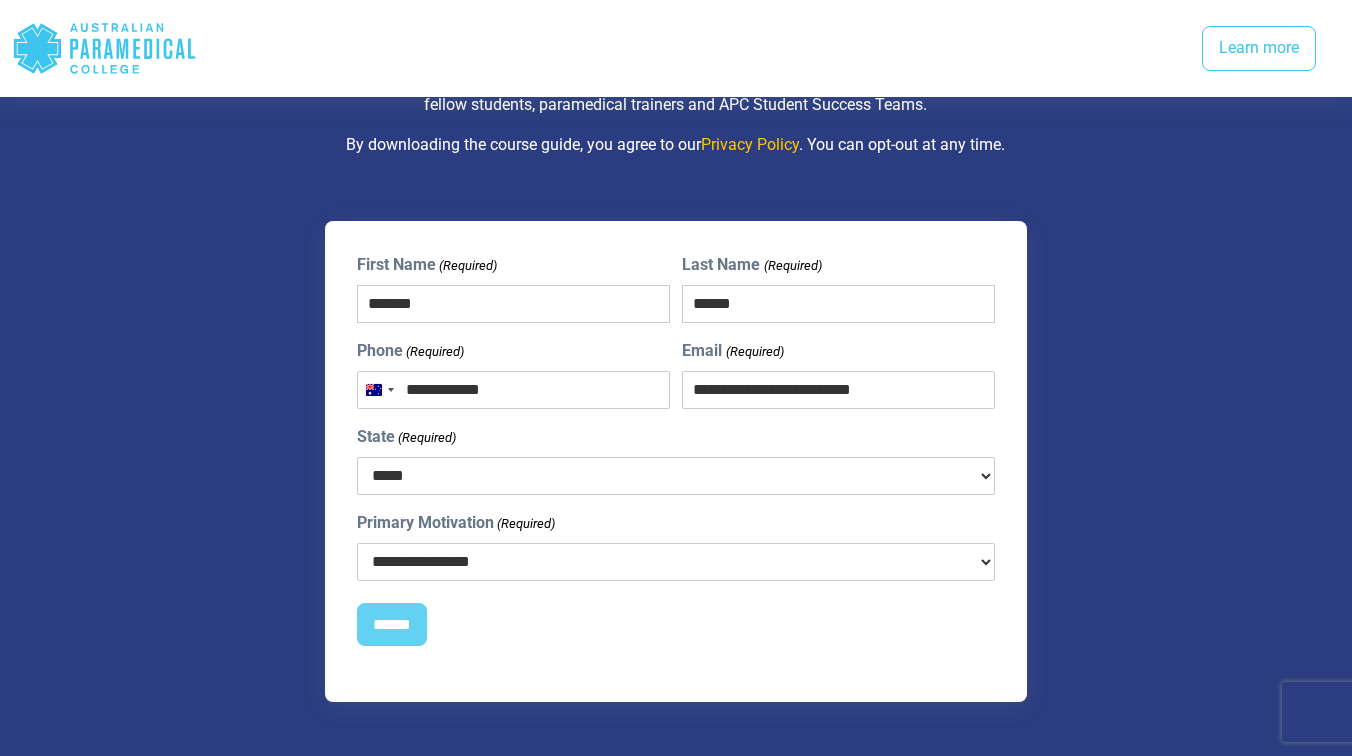 select on "***" 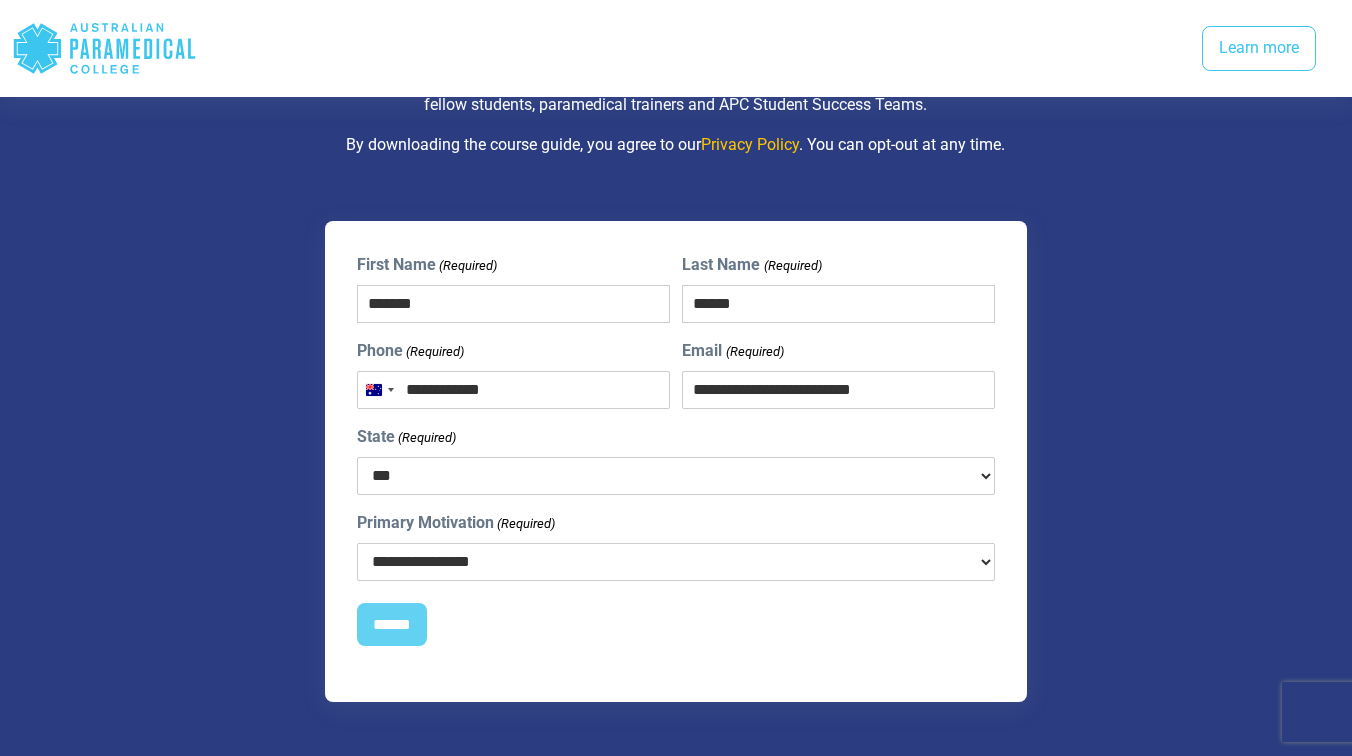 click on "**********" at bounding box center (676, 562) 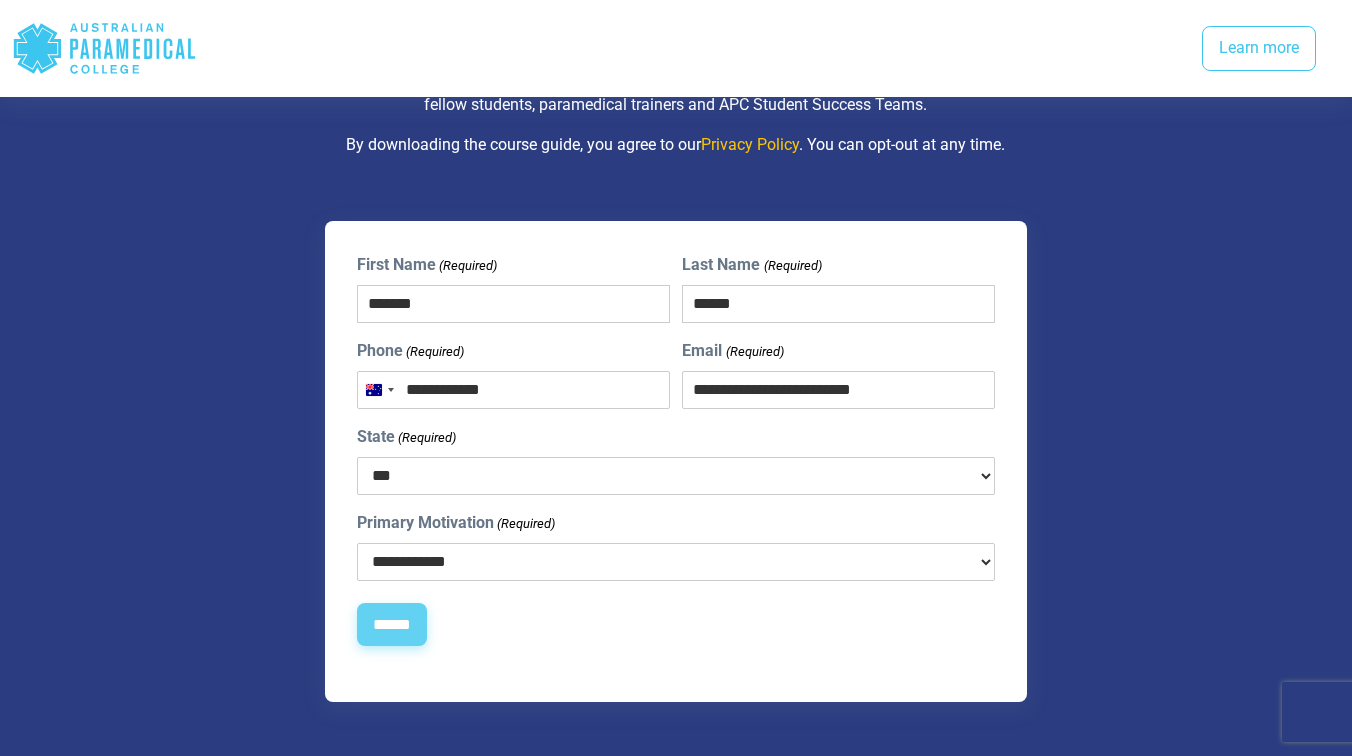 click on "******" at bounding box center (392, 625) 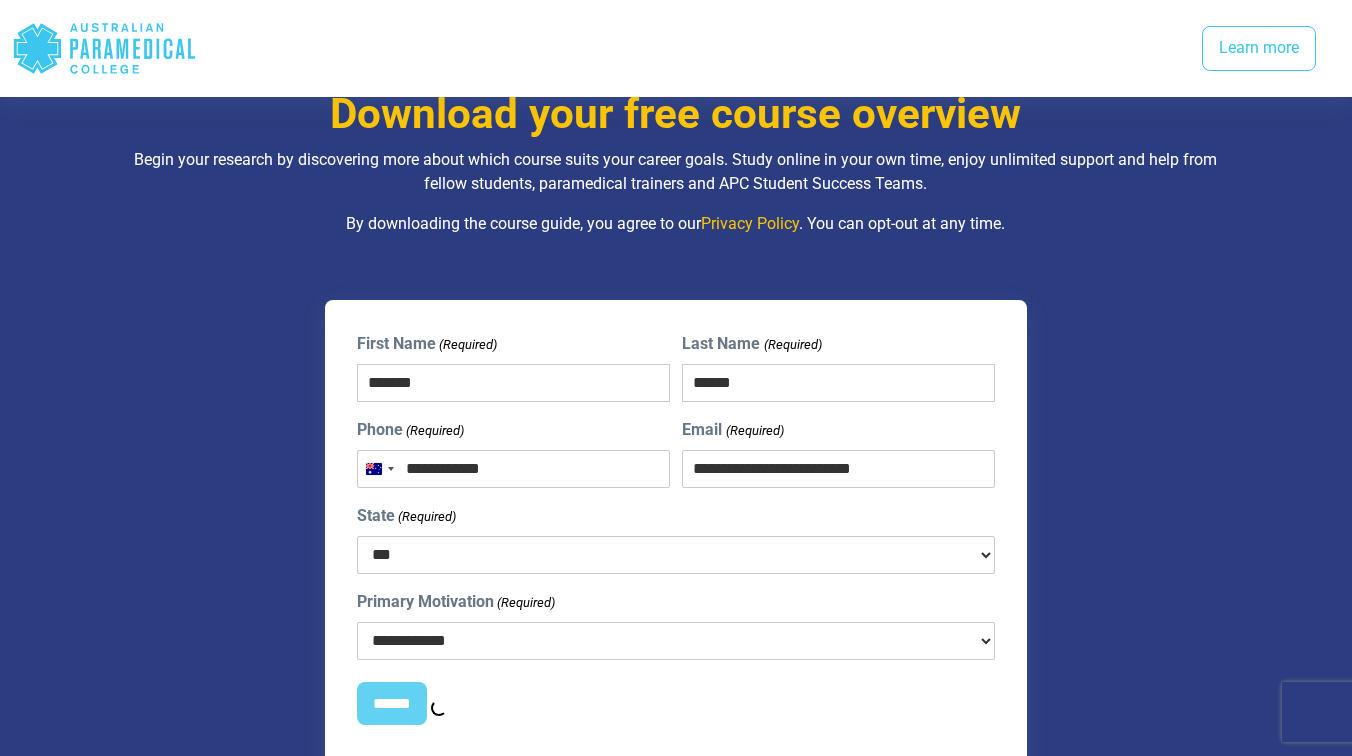 scroll, scrollTop: 2591, scrollLeft: 0, axis: vertical 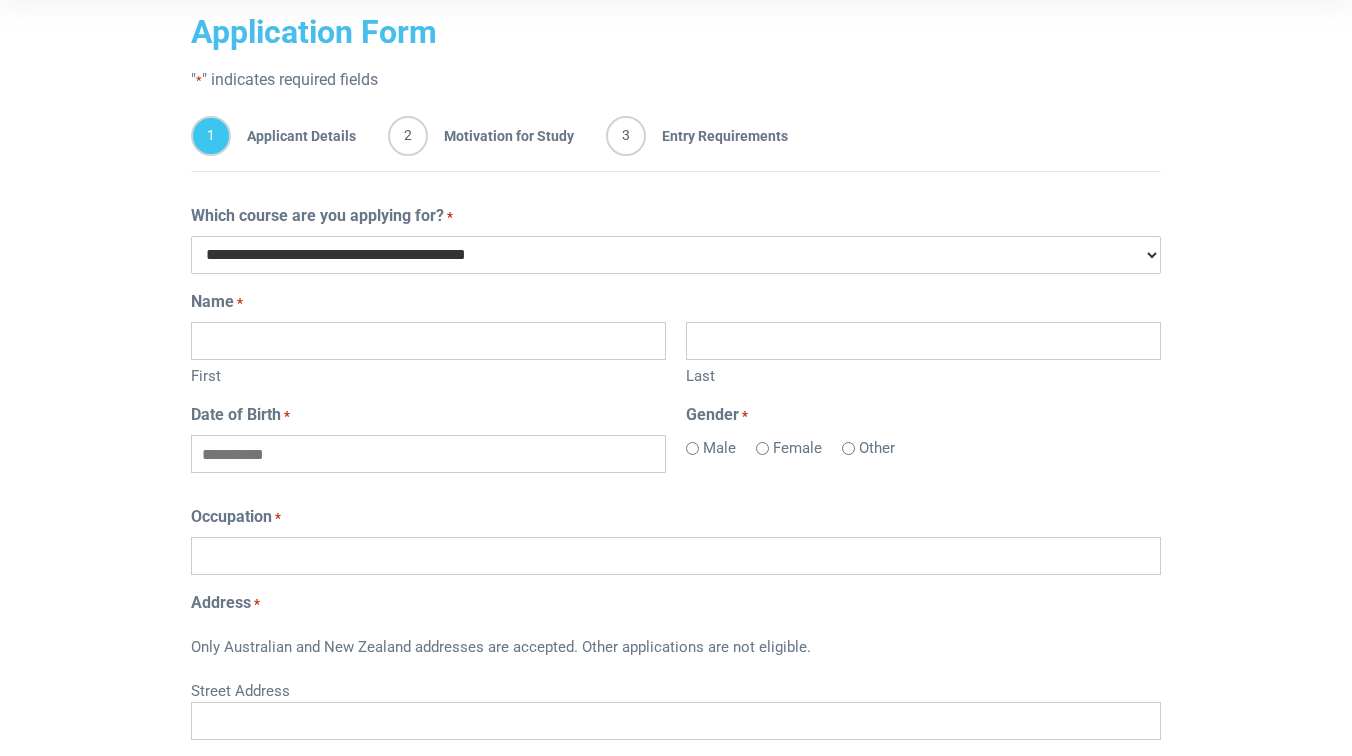 click on "First" at bounding box center (428, 341) 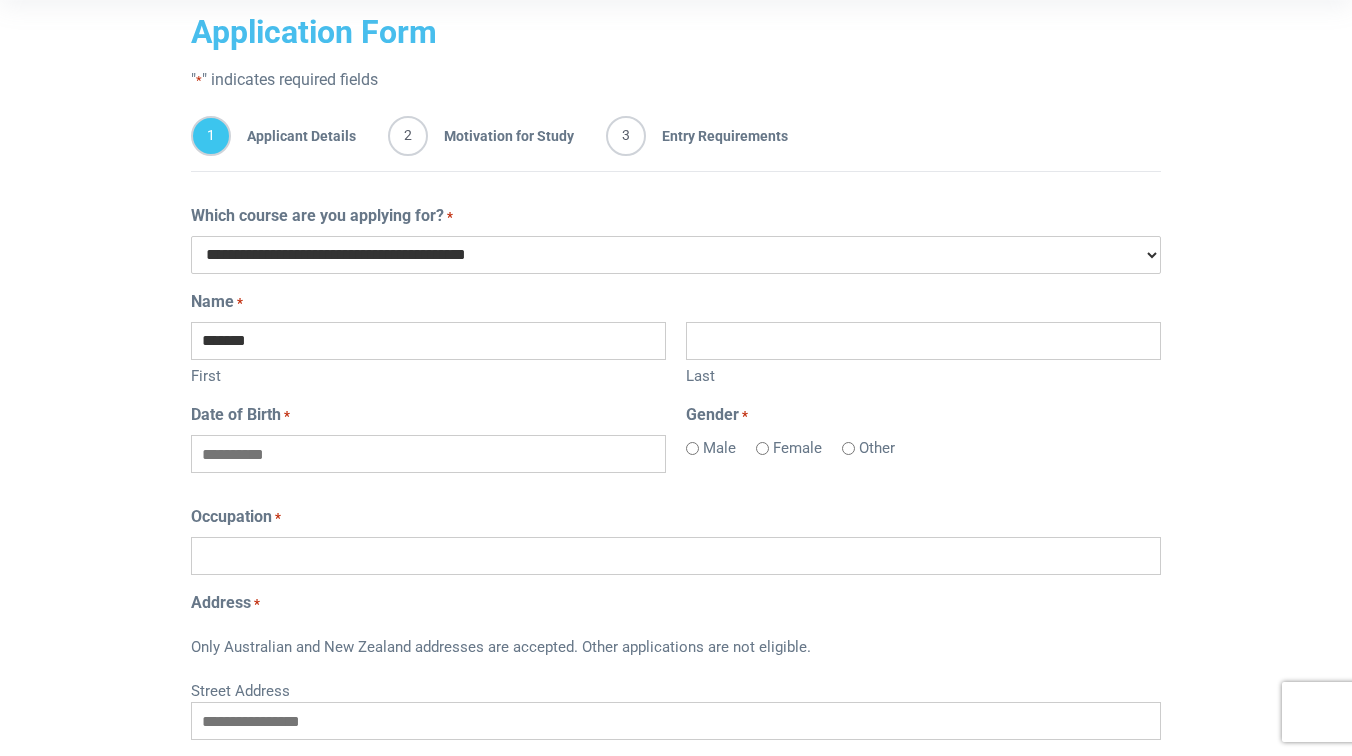 type on "*******" 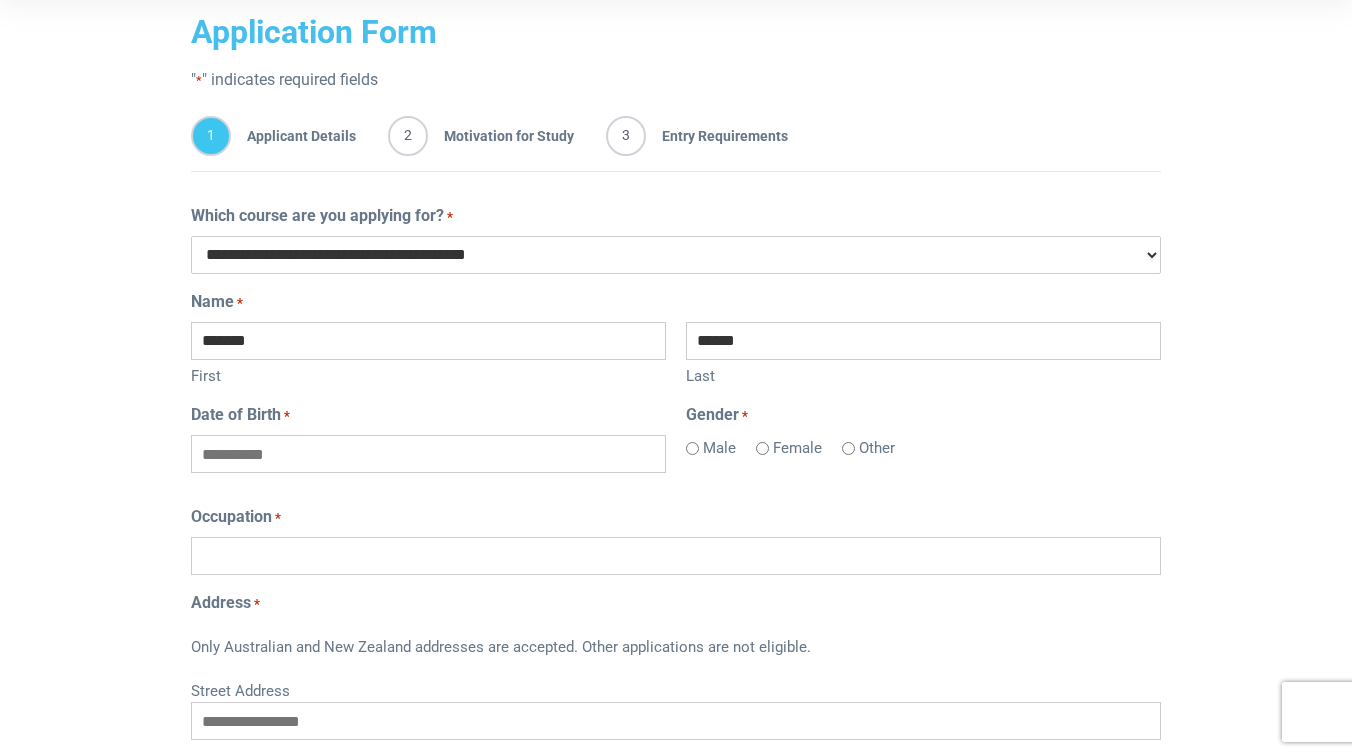type on "******" 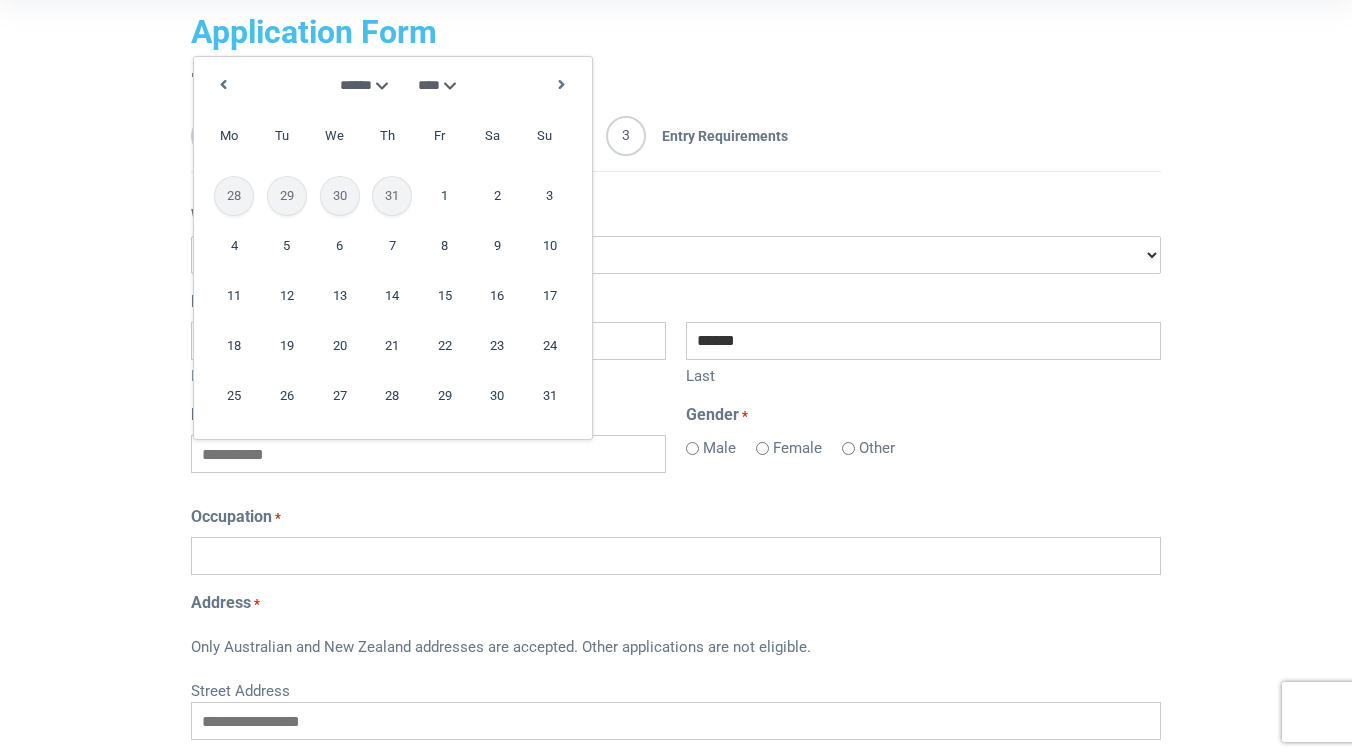 click on "**** **** **** **** **** **** **** **** **** **** **** **** **** **** **** **** **** **** **** **** **** **** **** **** **** **** **** **** **** **** **** **** **** **** **** **** **** **** **** **** **** **** **** **** **** **** **** **** **** **** **** **** **** **** **** **** **** **** **** **** **** **** **** **** **** **** **** **** **** **** **** **** **** **** **** **** **** **** **** **** **** **** **** **** **** **** **** **** **** **** **** **** **** **** **** **** **** **** **** **** **** **** **** **** **** **** **** **** **** **** **** **** **** **** **** **** ****" at bounding box center [440, 85] 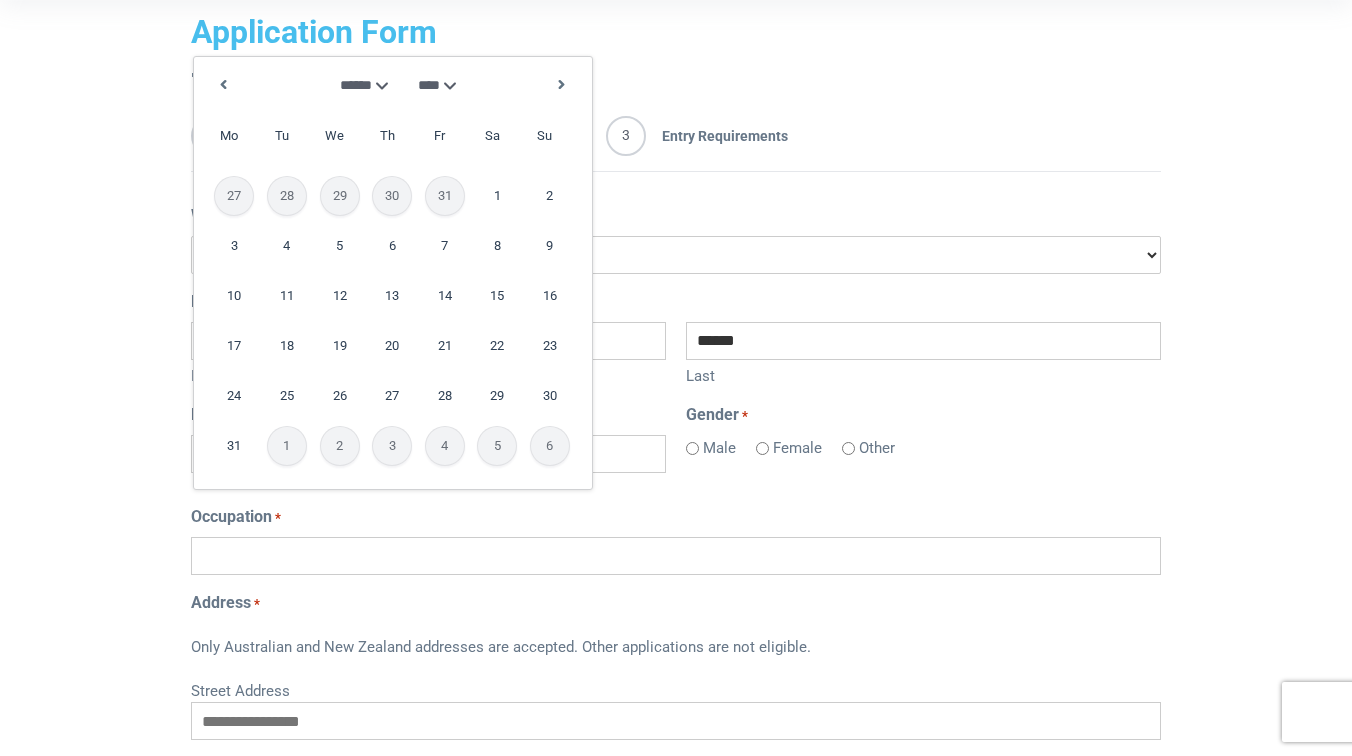 click on "******* ******** ***** ***** *** **** **** ****** ********* ******* ******** ********" at bounding box center (359, 85) 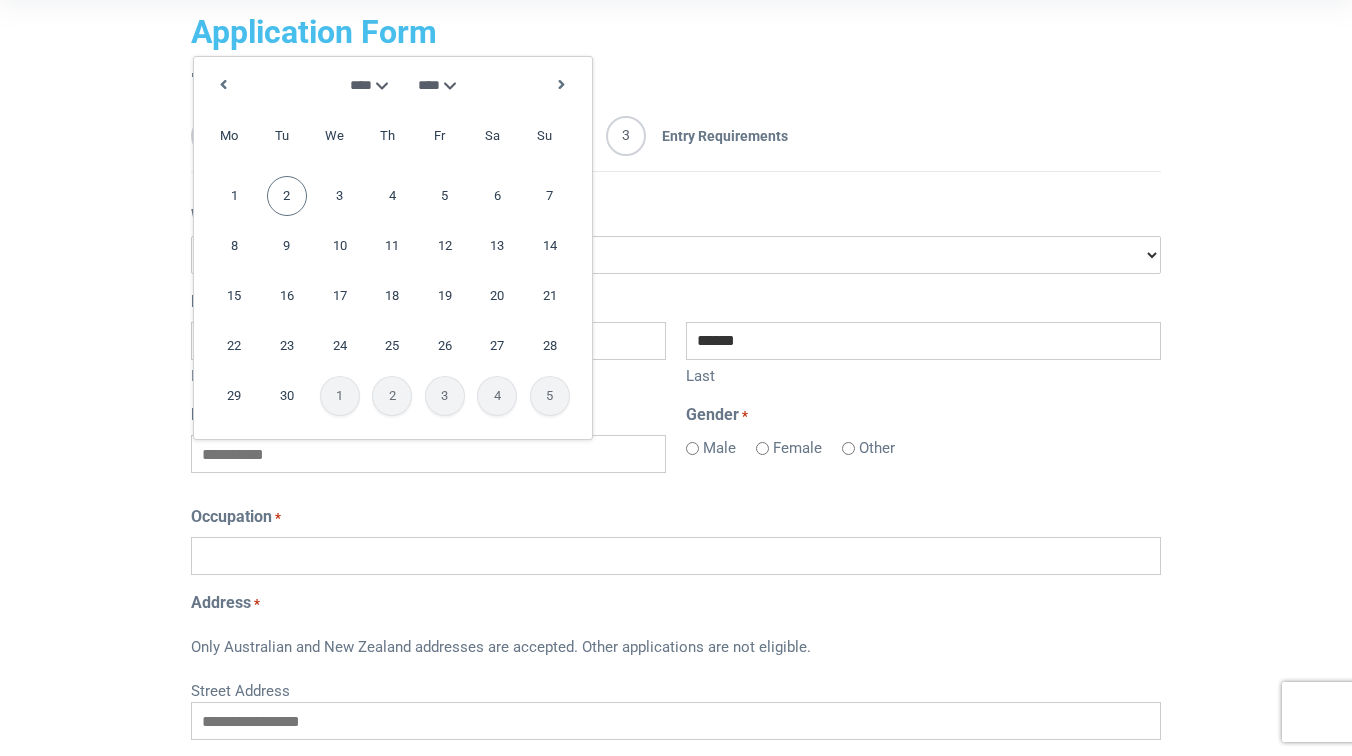 click on "2" at bounding box center [287, 196] 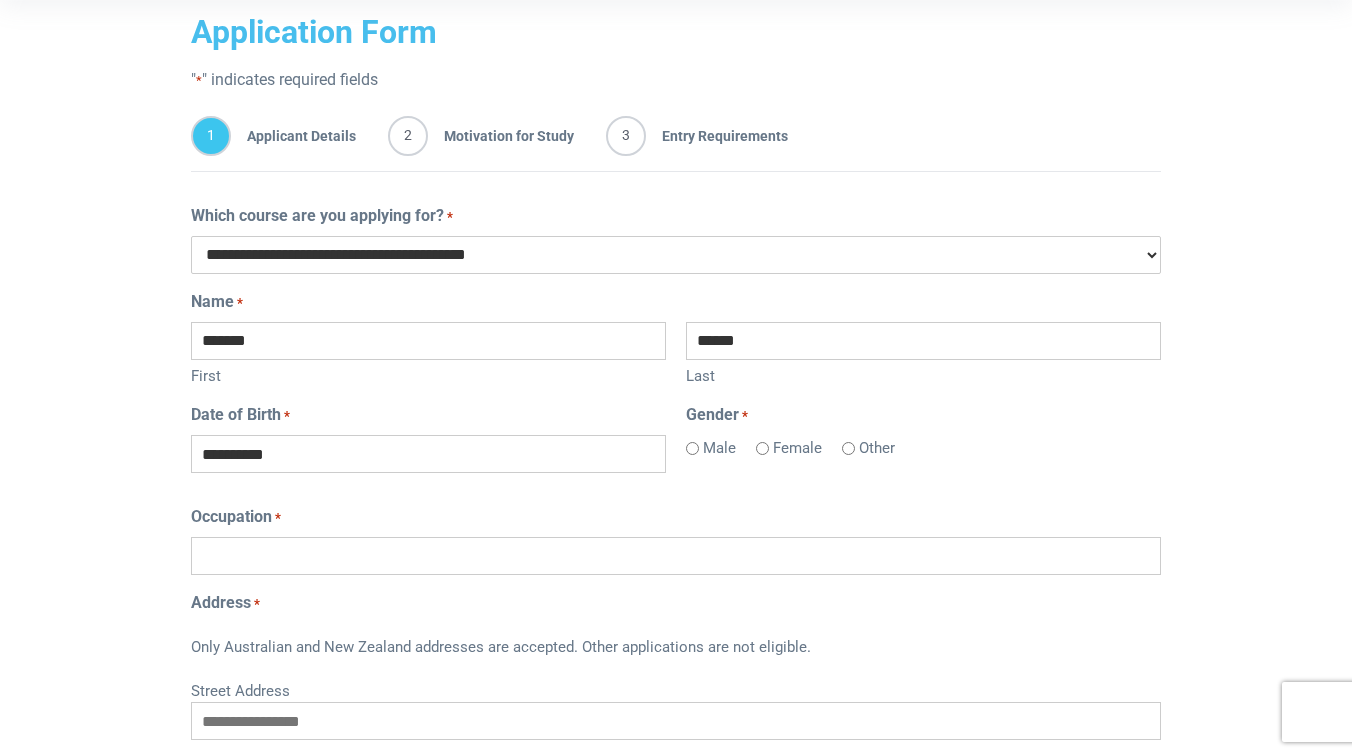 click on "Occupation *" at bounding box center [676, 556] 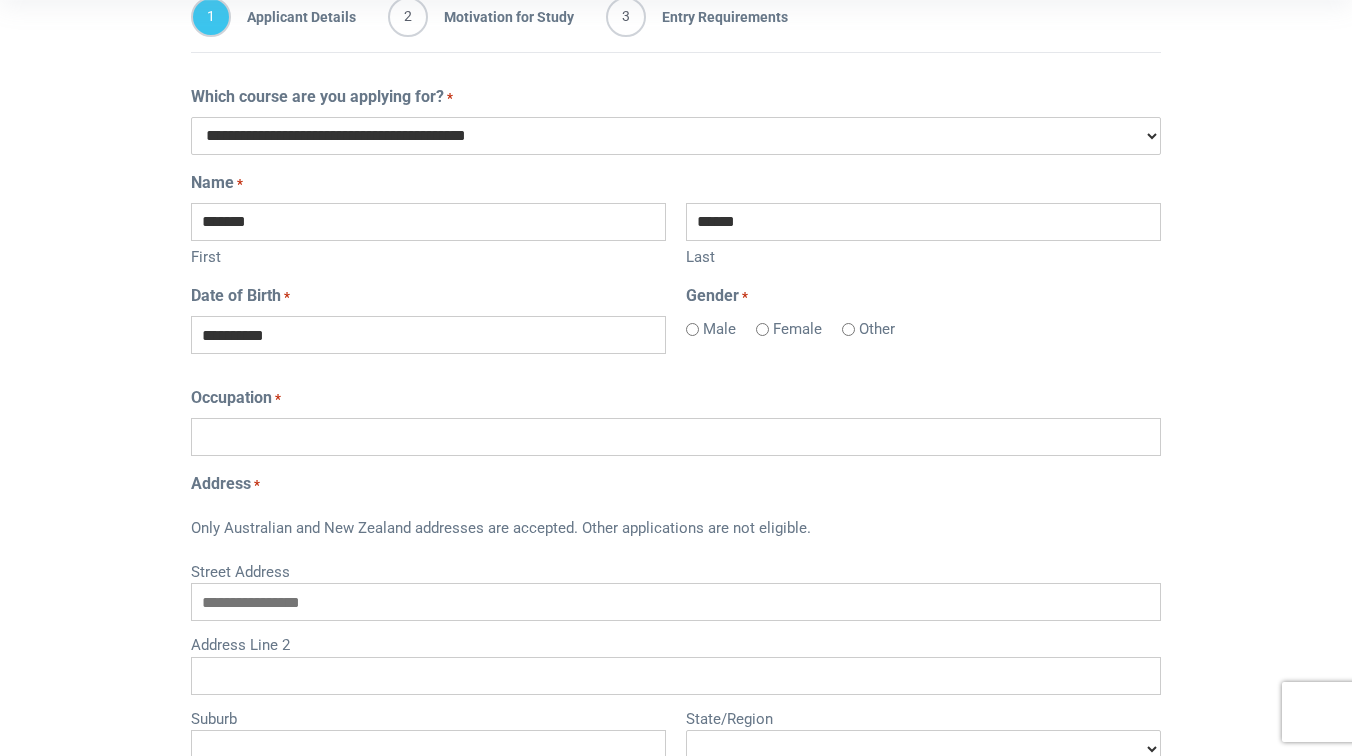 scroll, scrollTop: 505, scrollLeft: 0, axis: vertical 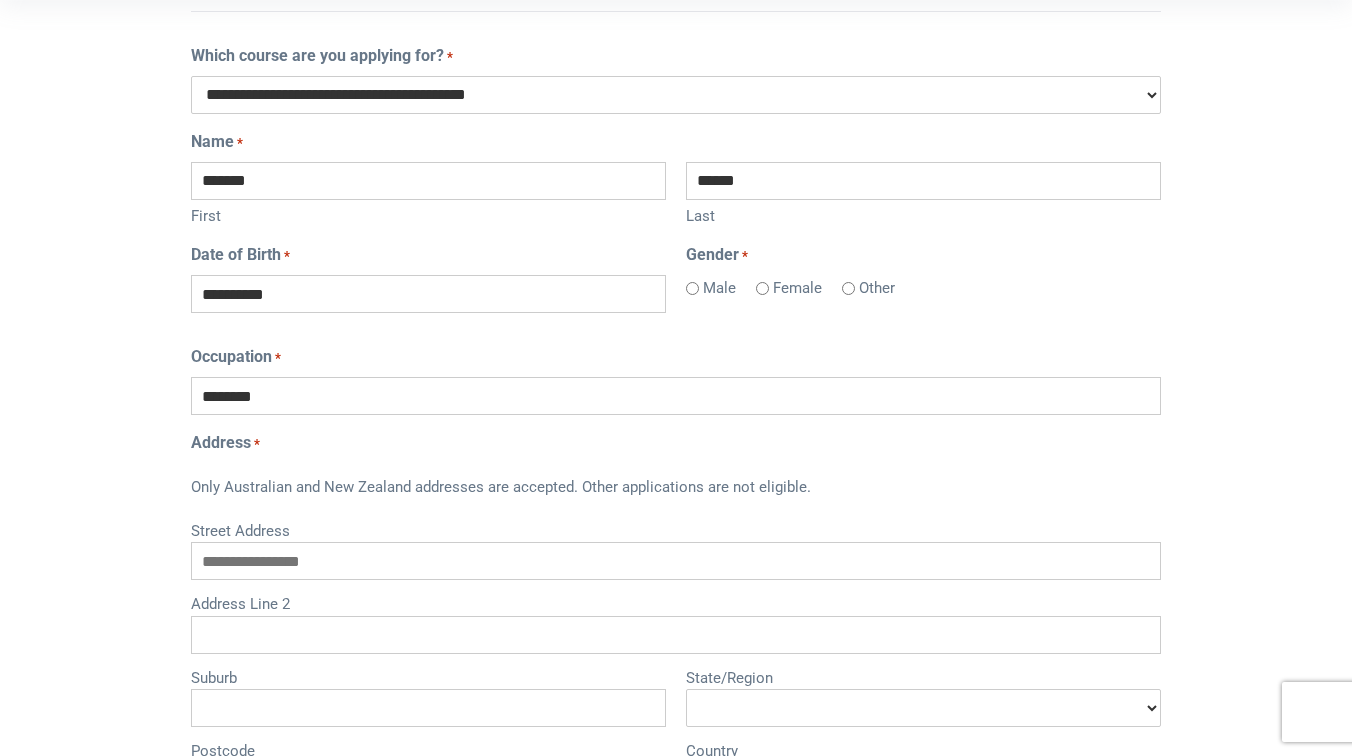 type on "*******" 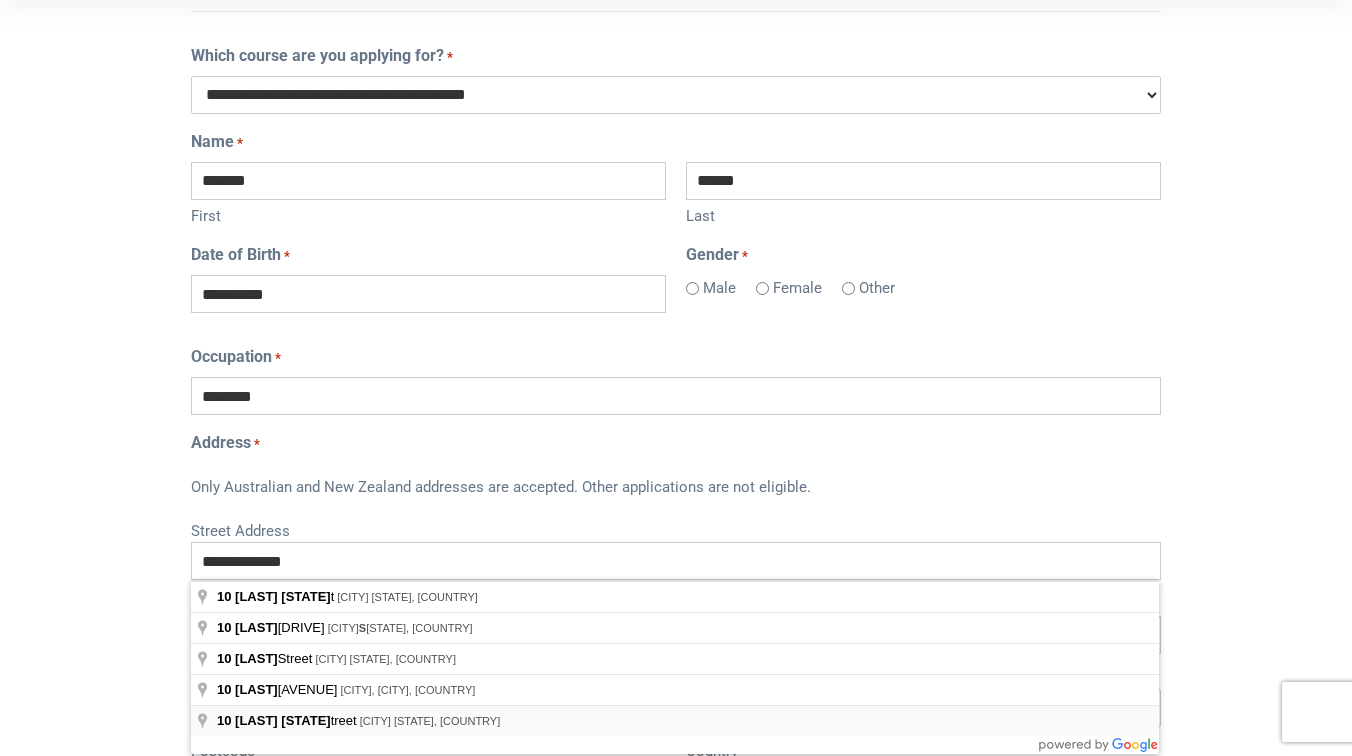 type on "**********" 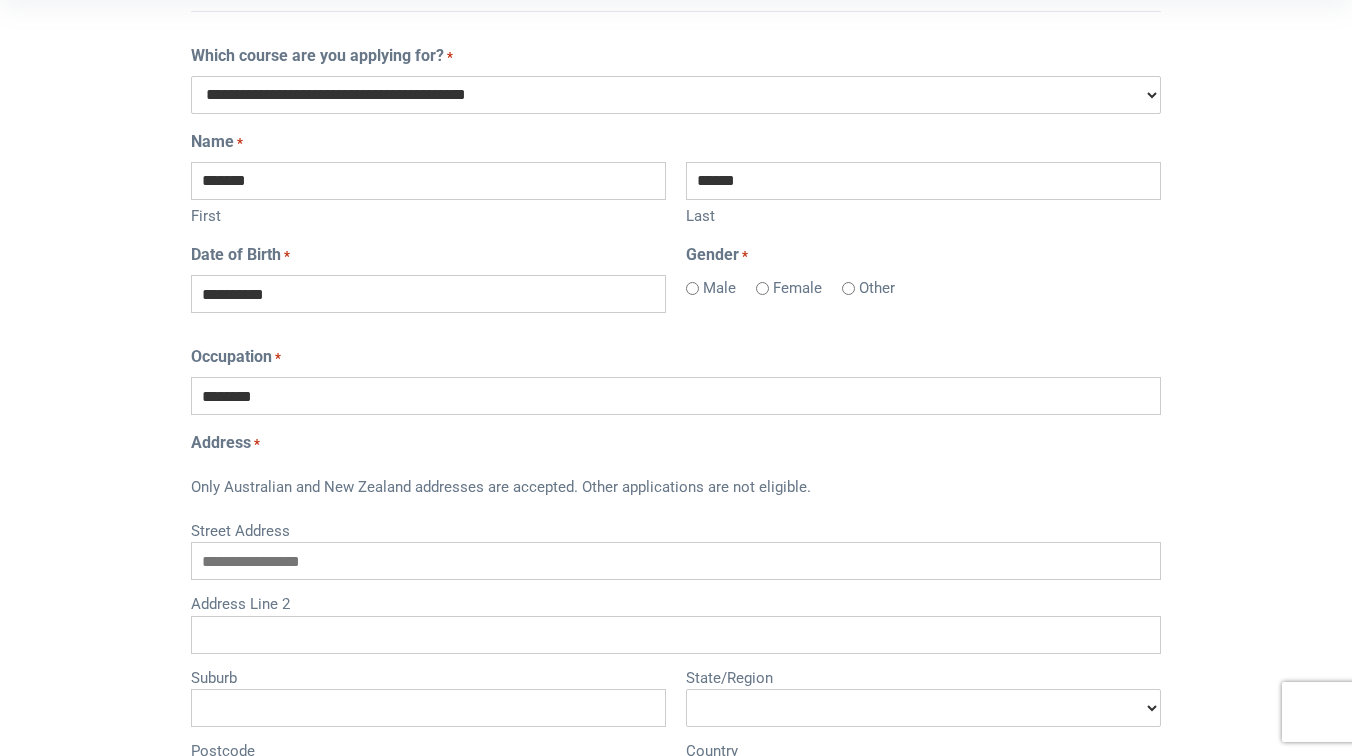 type on "**********" 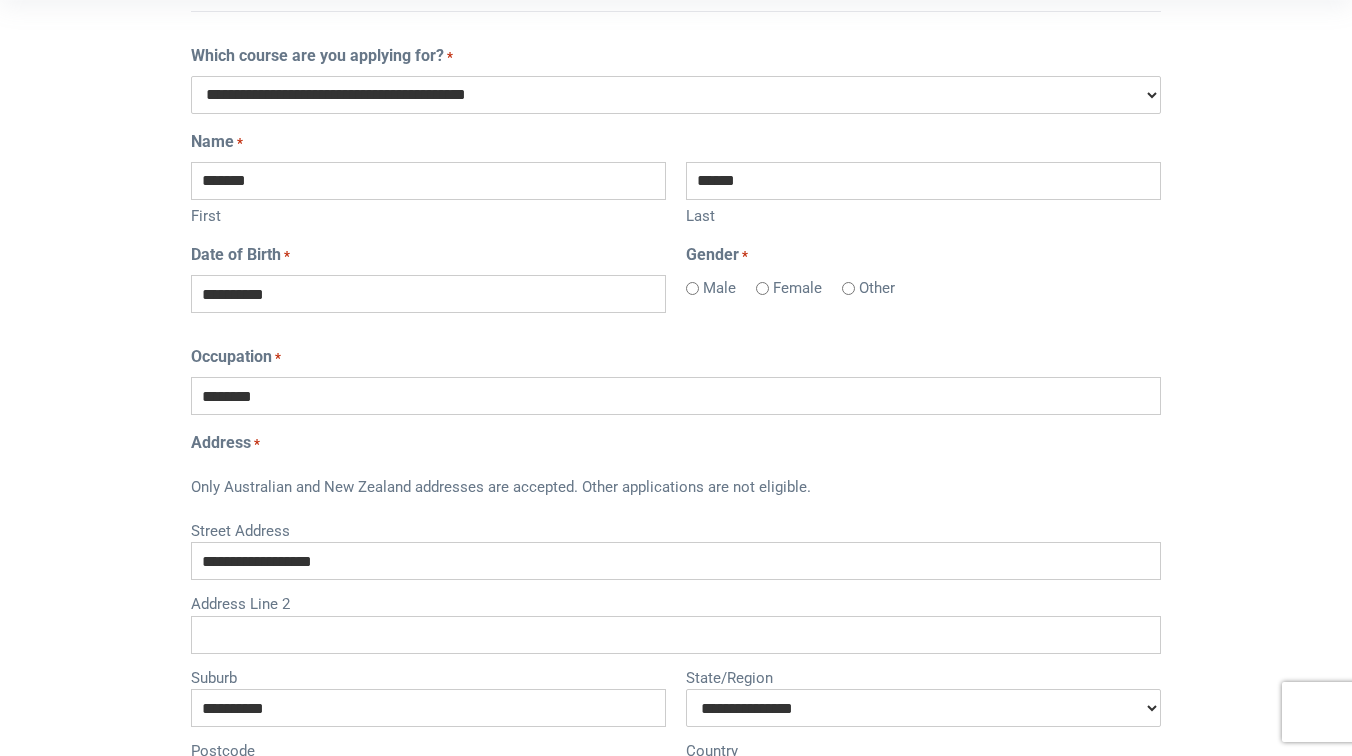 select on "**********" 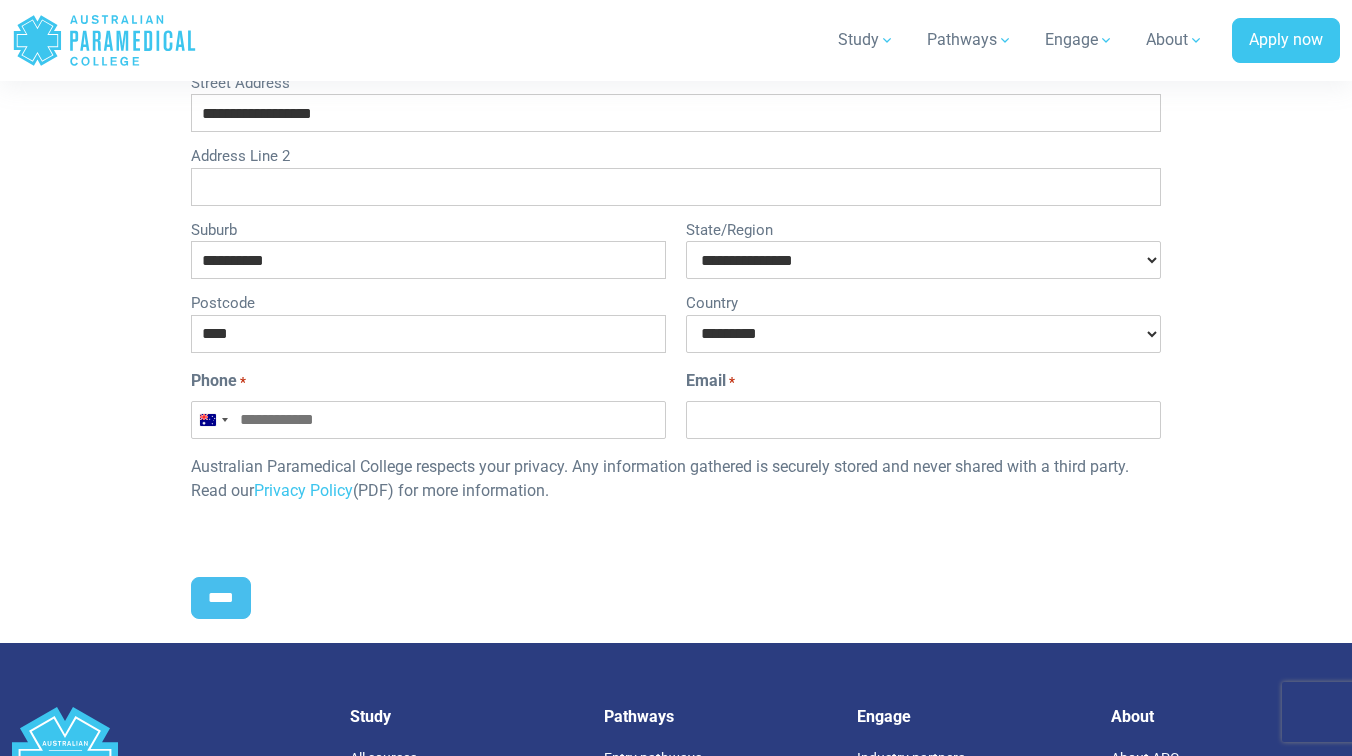 scroll, scrollTop: 1032, scrollLeft: 0, axis: vertical 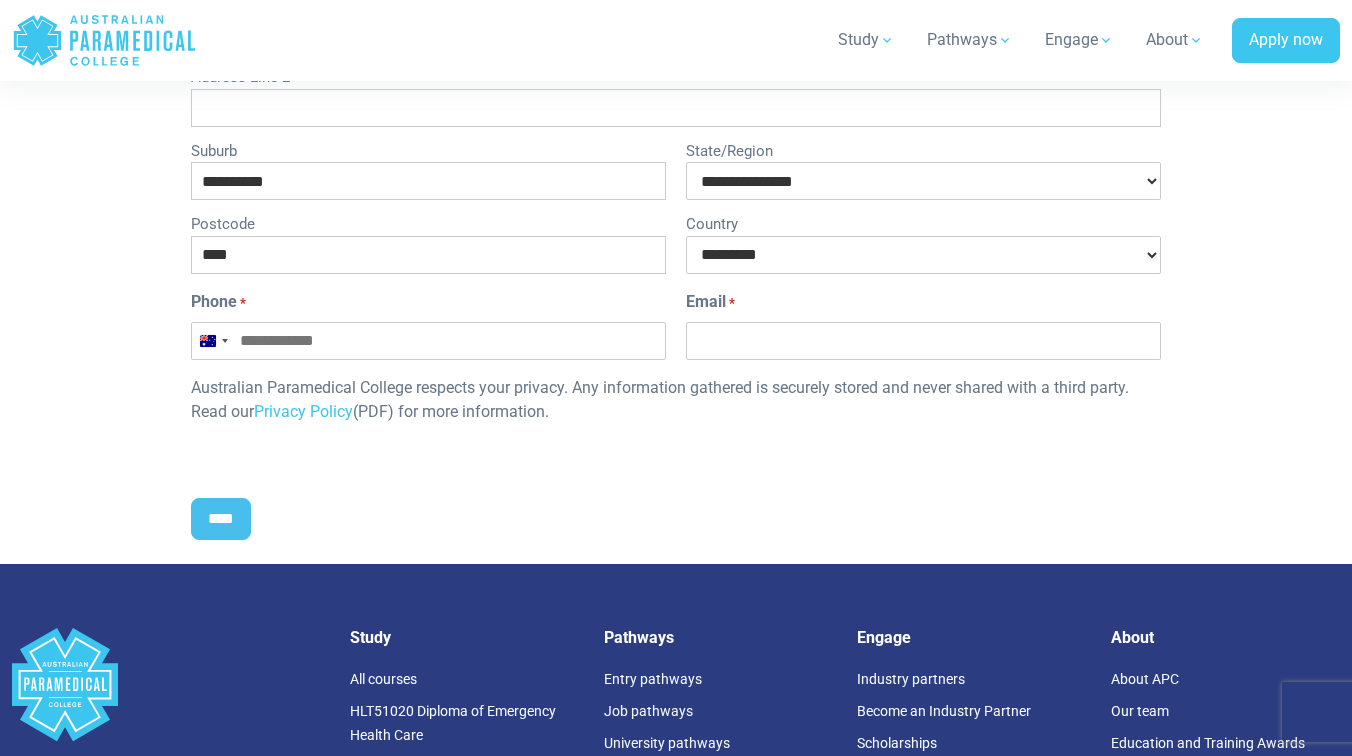 click on "Phone *" at bounding box center (428, 341) 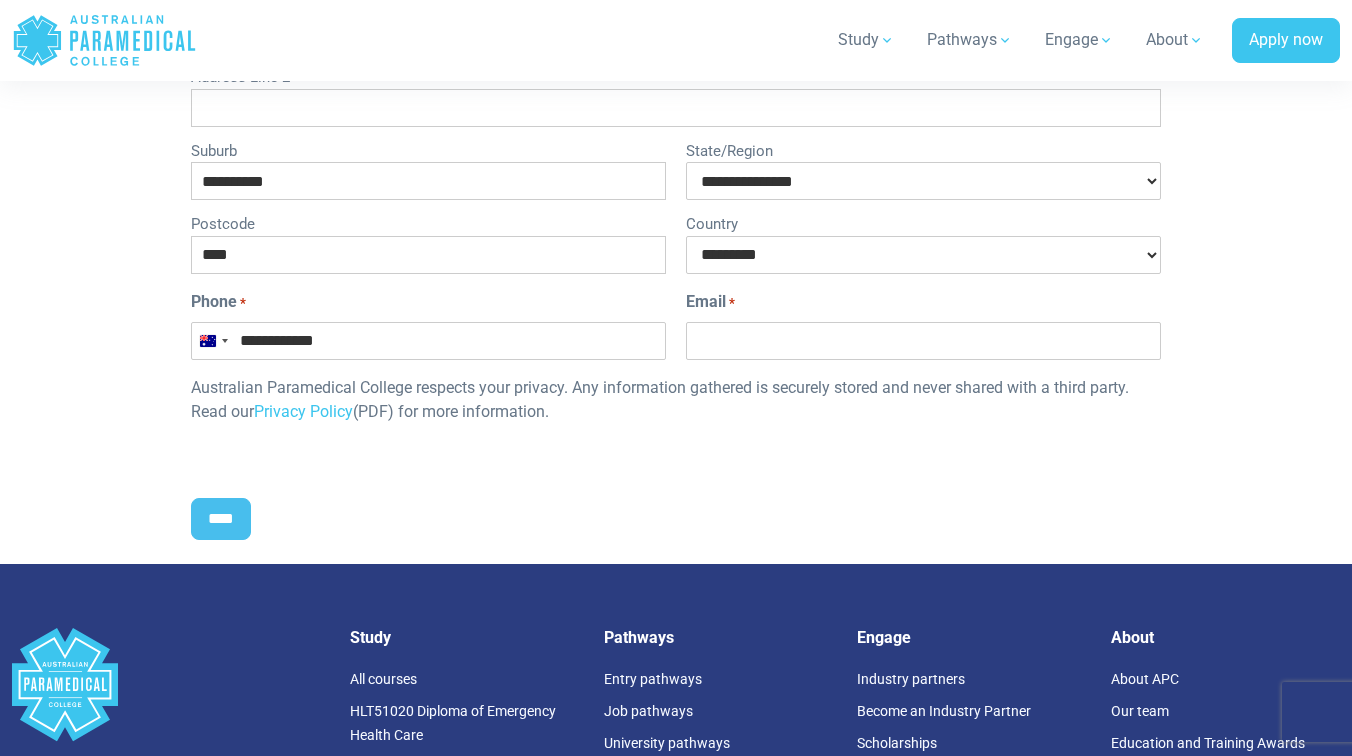 type on "**********" 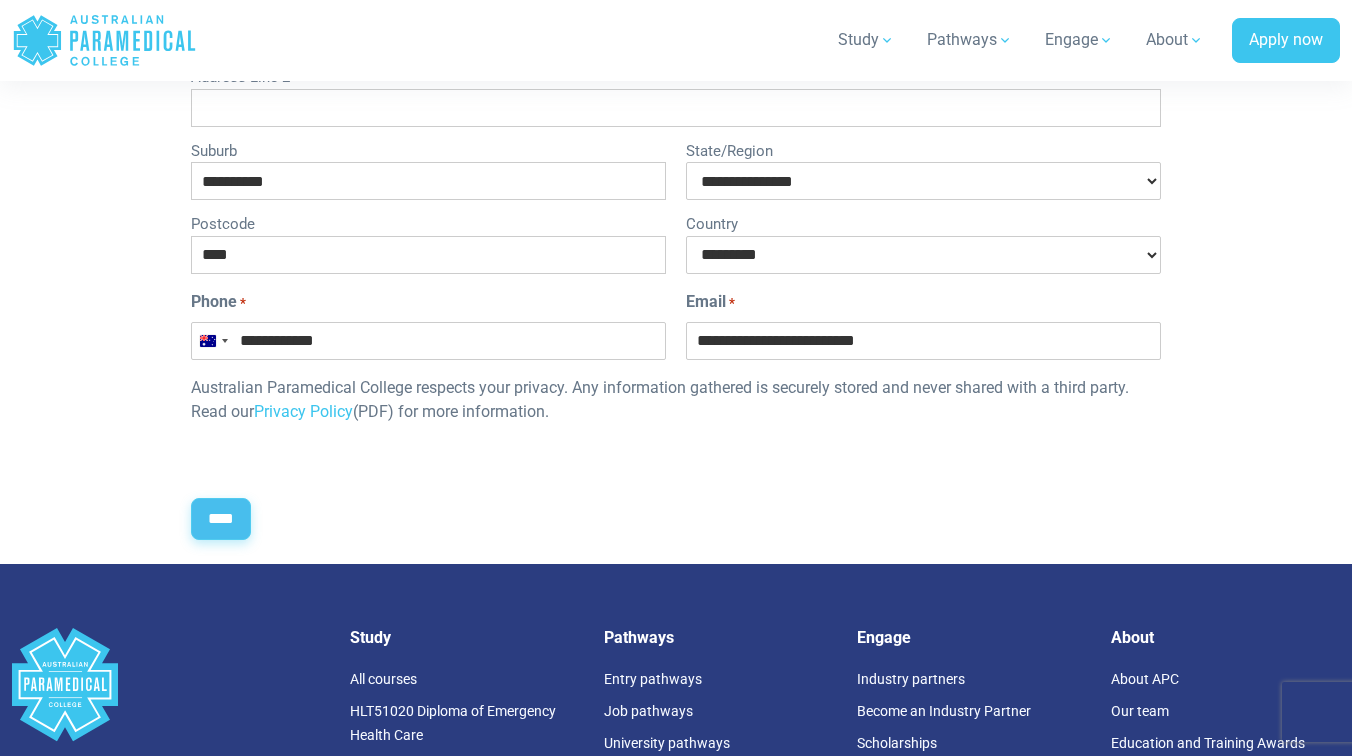 type on "**********" 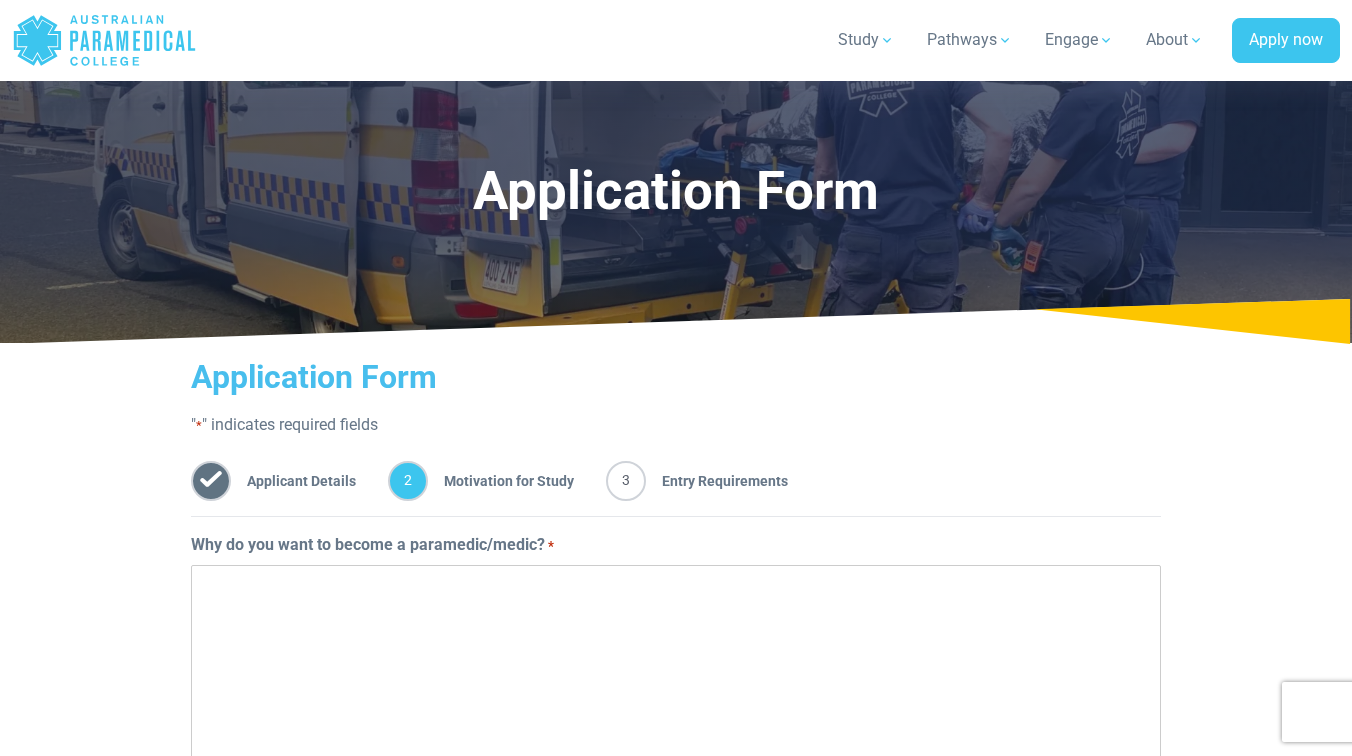 scroll, scrollTop: 358, scrollLeft: 0, axis: vertical 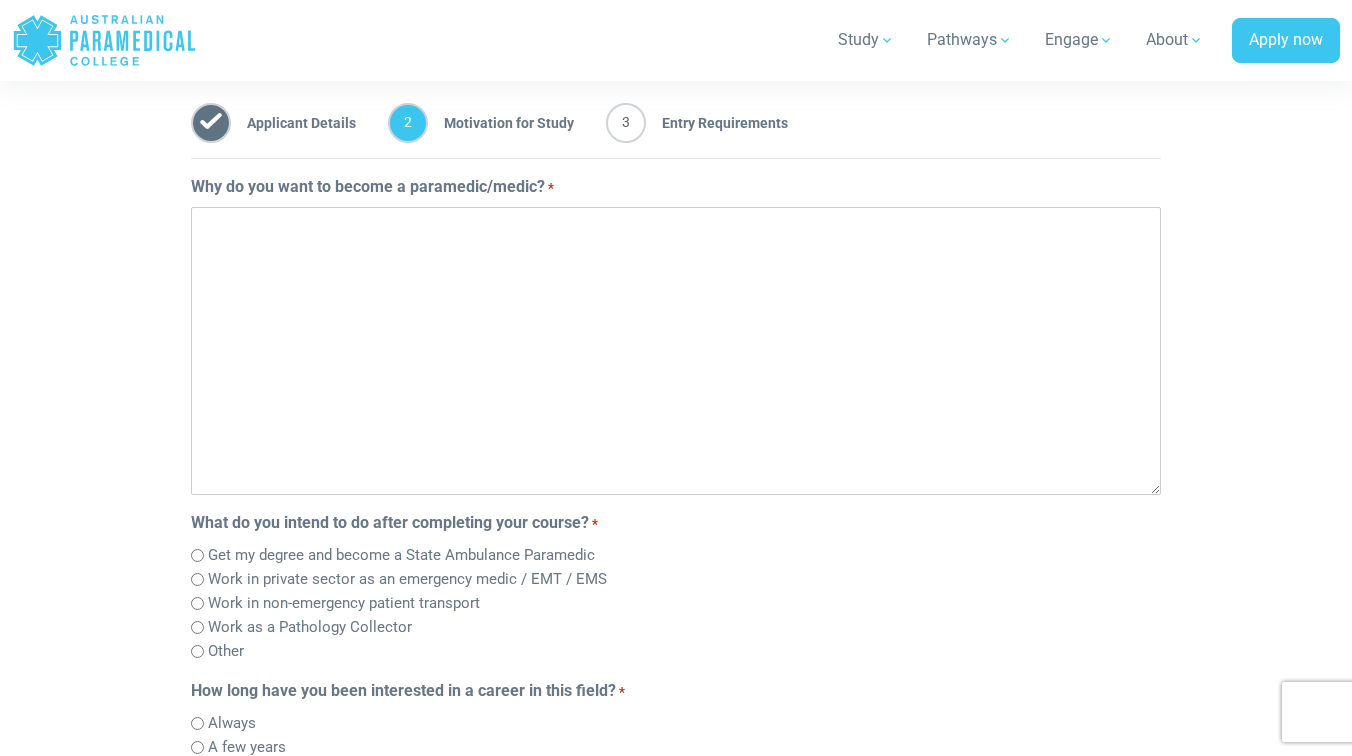 click on "Why do you want to become a paramedic/medic? *" at bounding box center (676, 351) 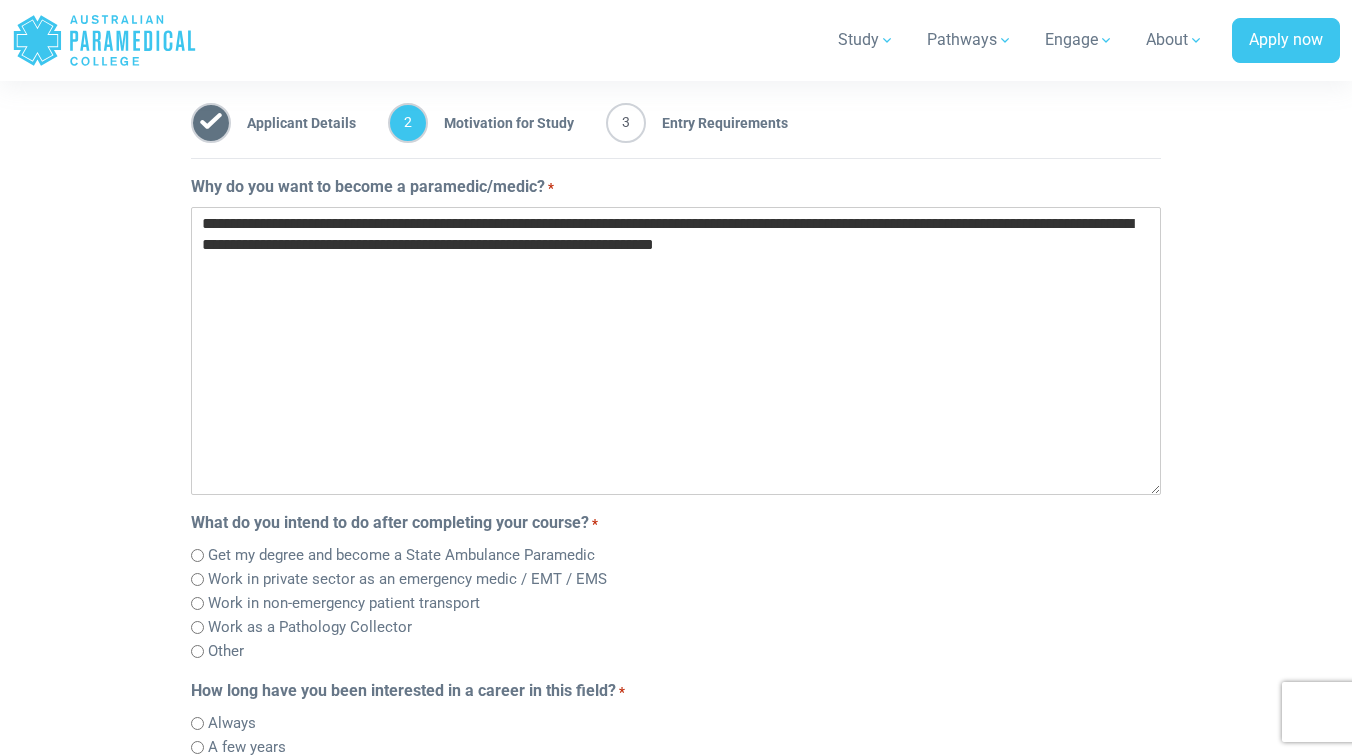 click on "**********" at bounding box center [676, 351] 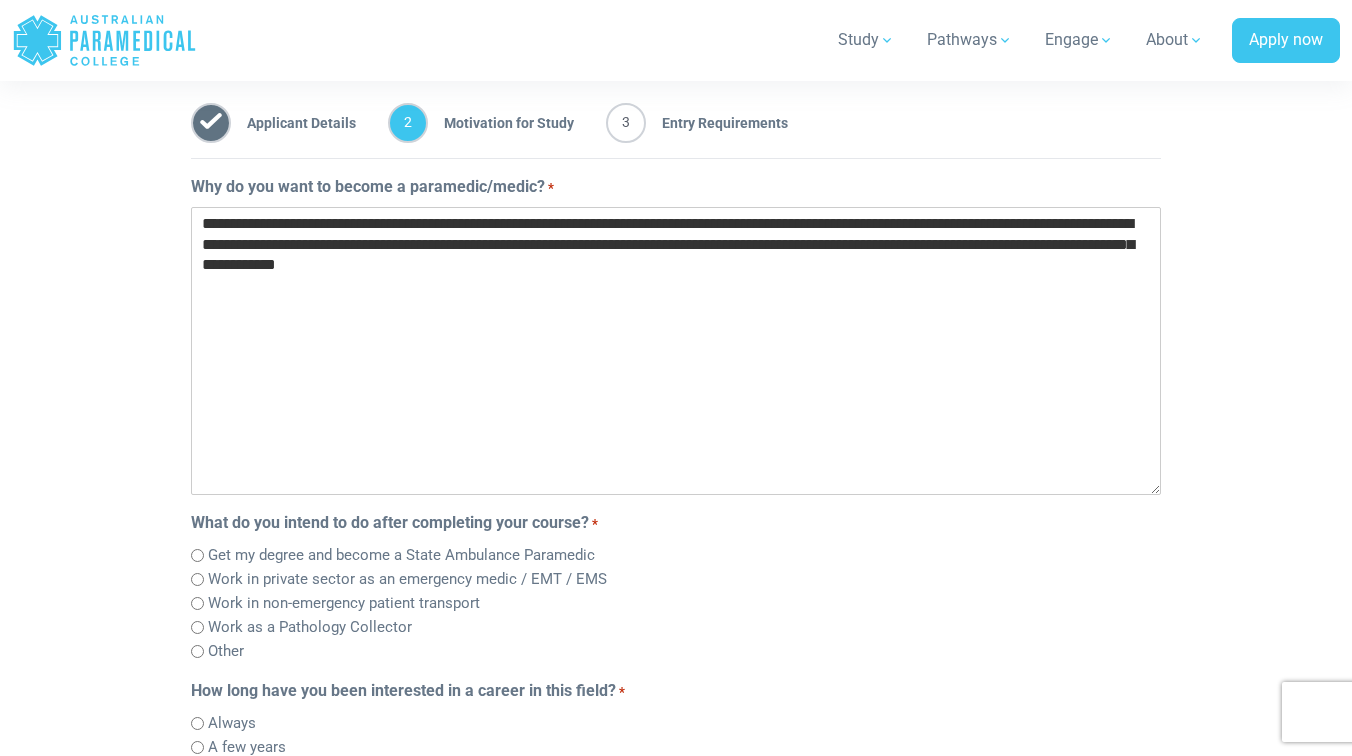 click on "**********" at bounding box center [676, 351] 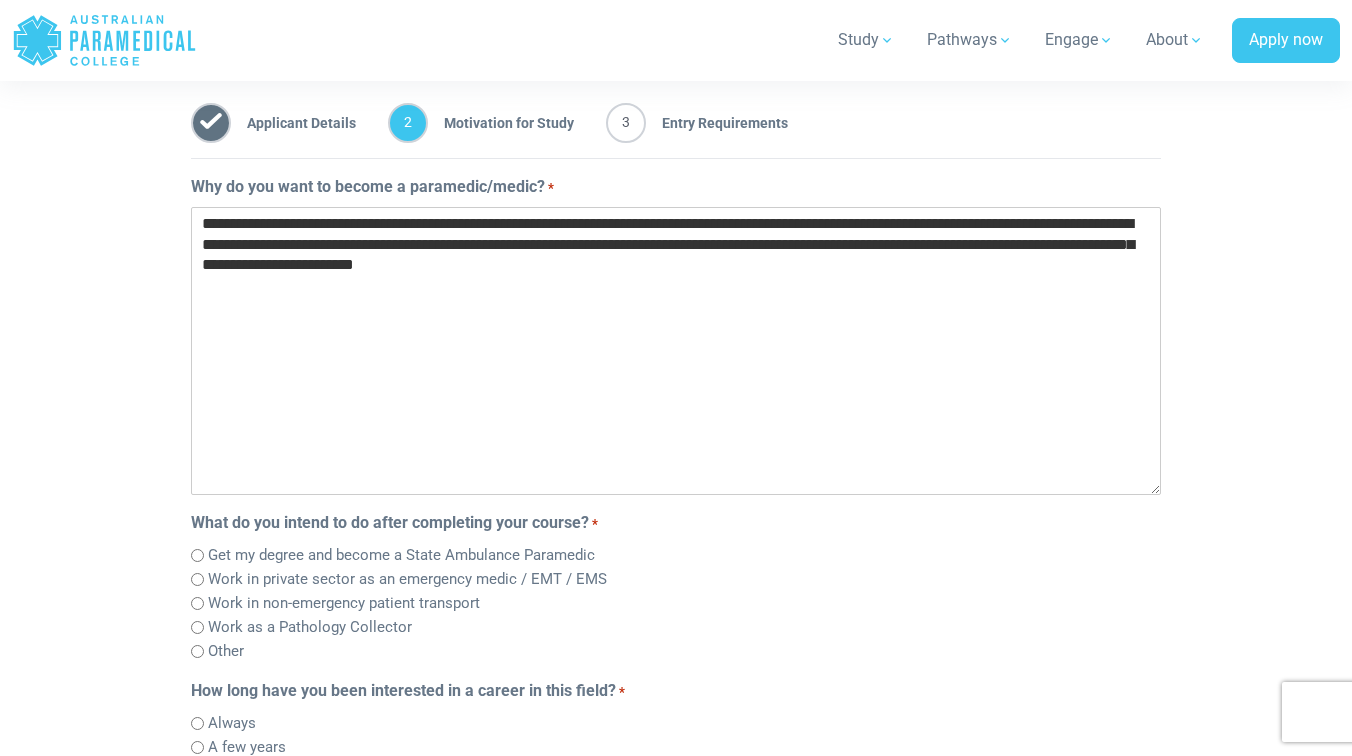 click on "**********" at bounding box center (676, 351) 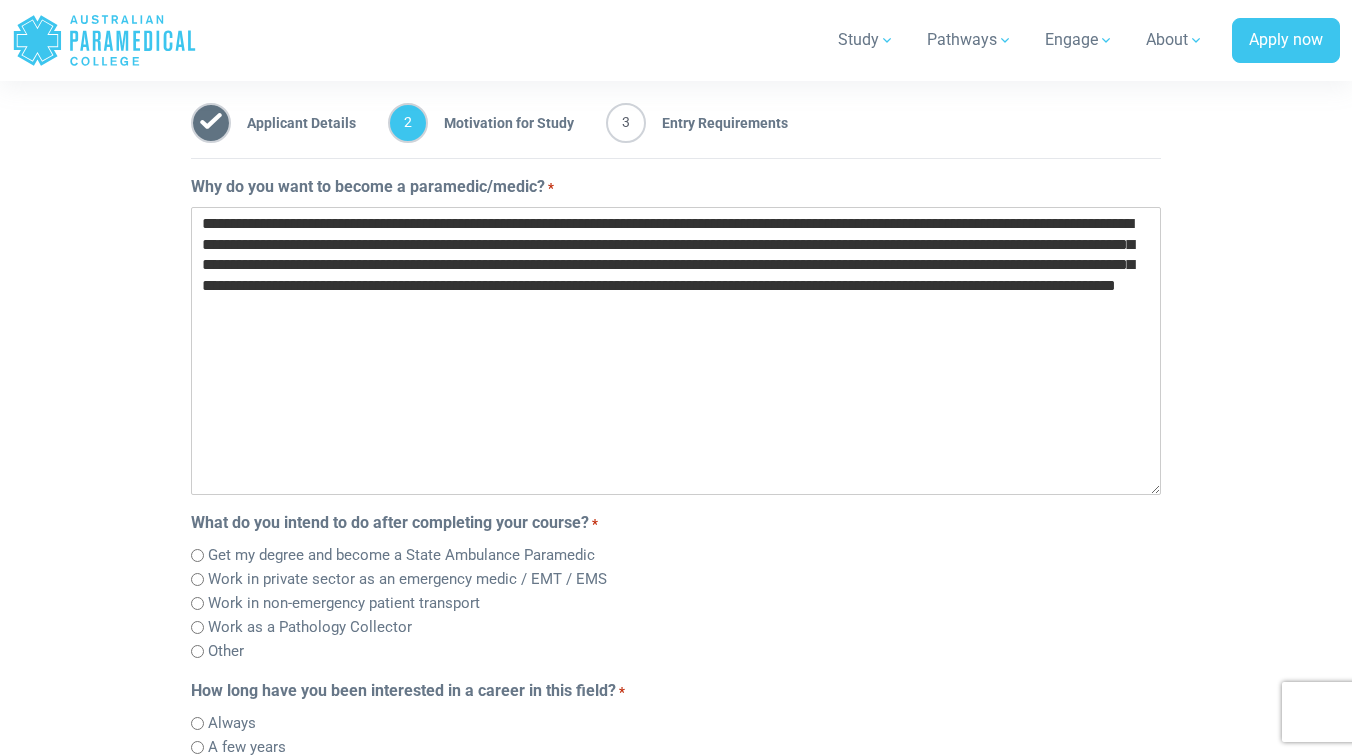 click on "**********" at bounding box center (676, 351) 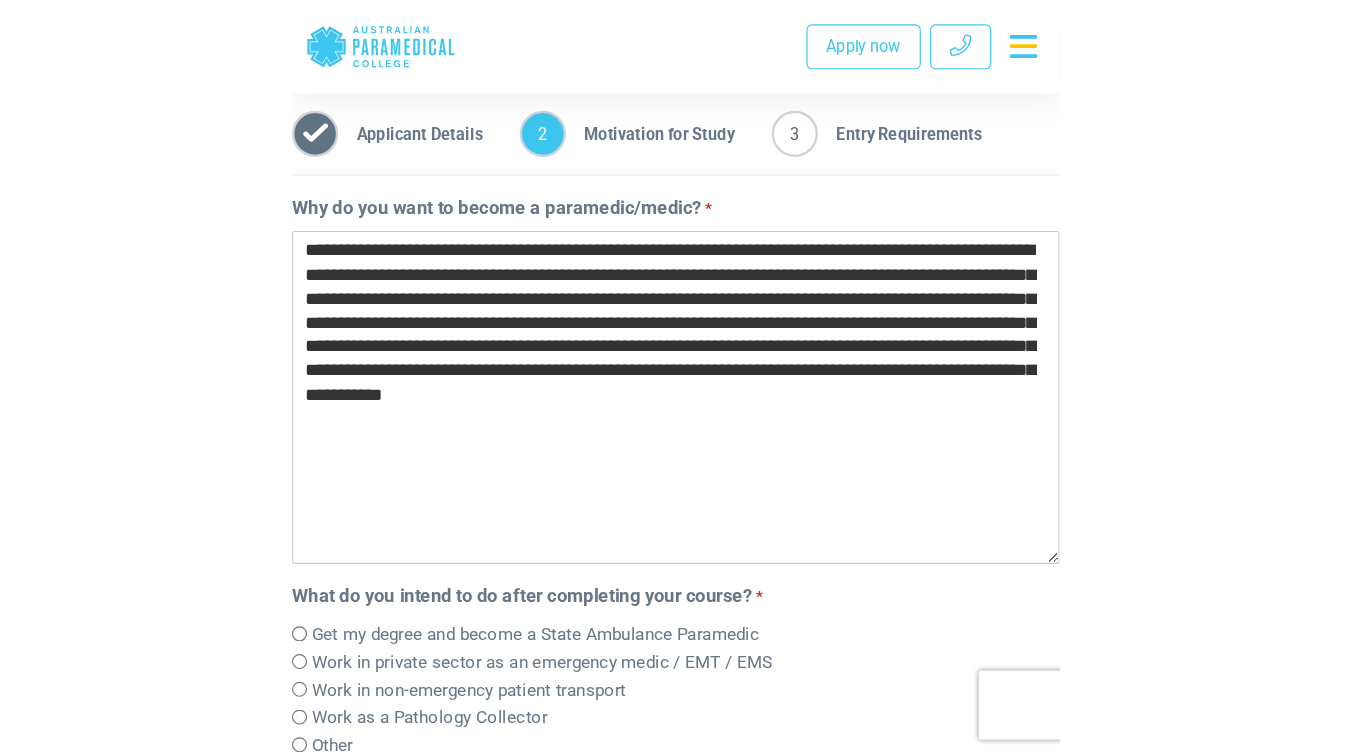 scroll, scrollTop: 358, scrollLeft: 0, axis: vertical 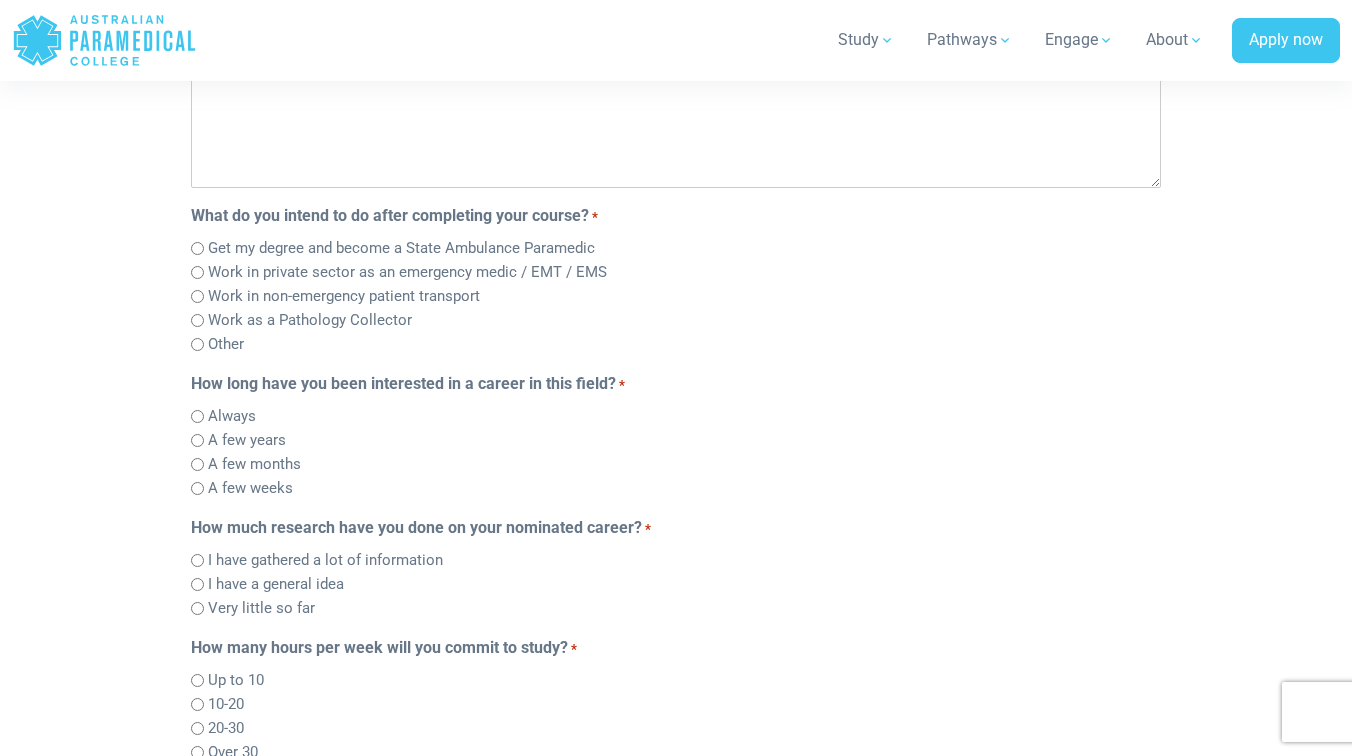 type on "**********" 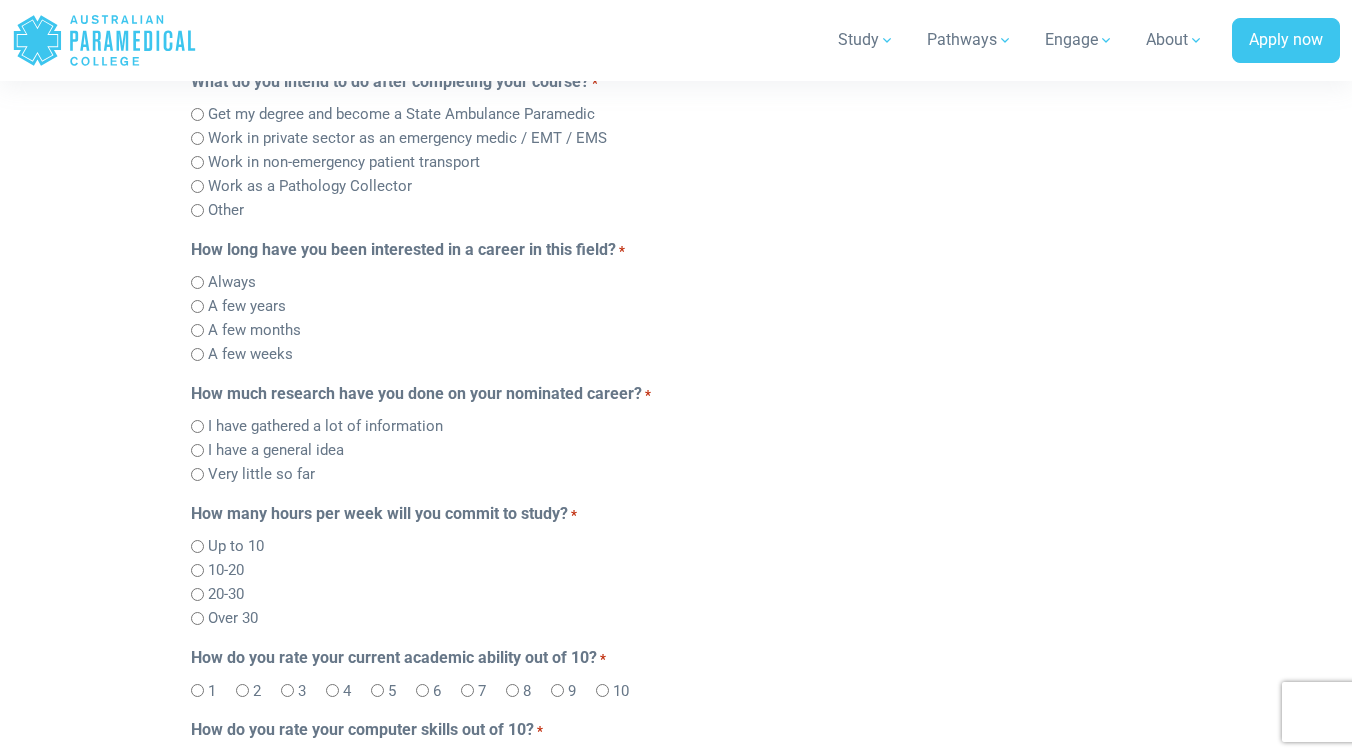 scroll, scrollTop: 802, scrollLeft: 0, axis: vertical 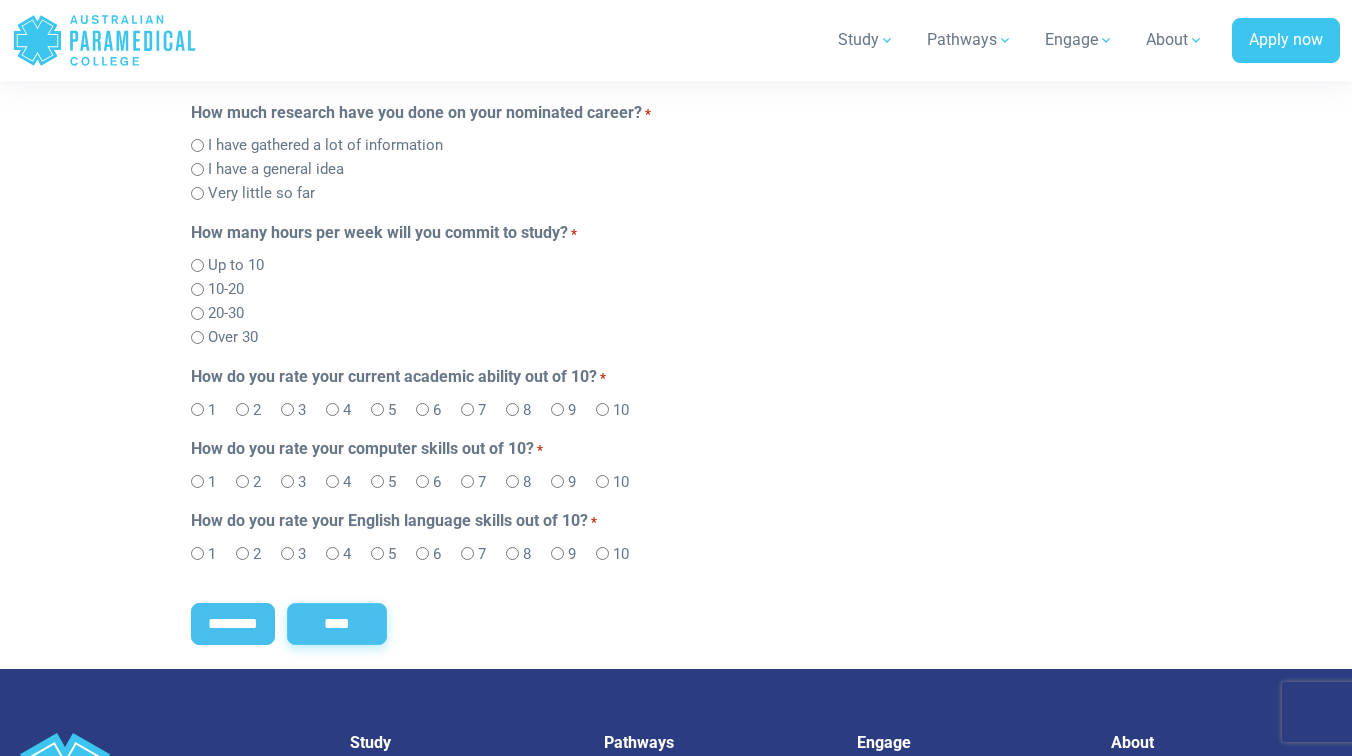 click on "****" at bounding box center (337, 624) 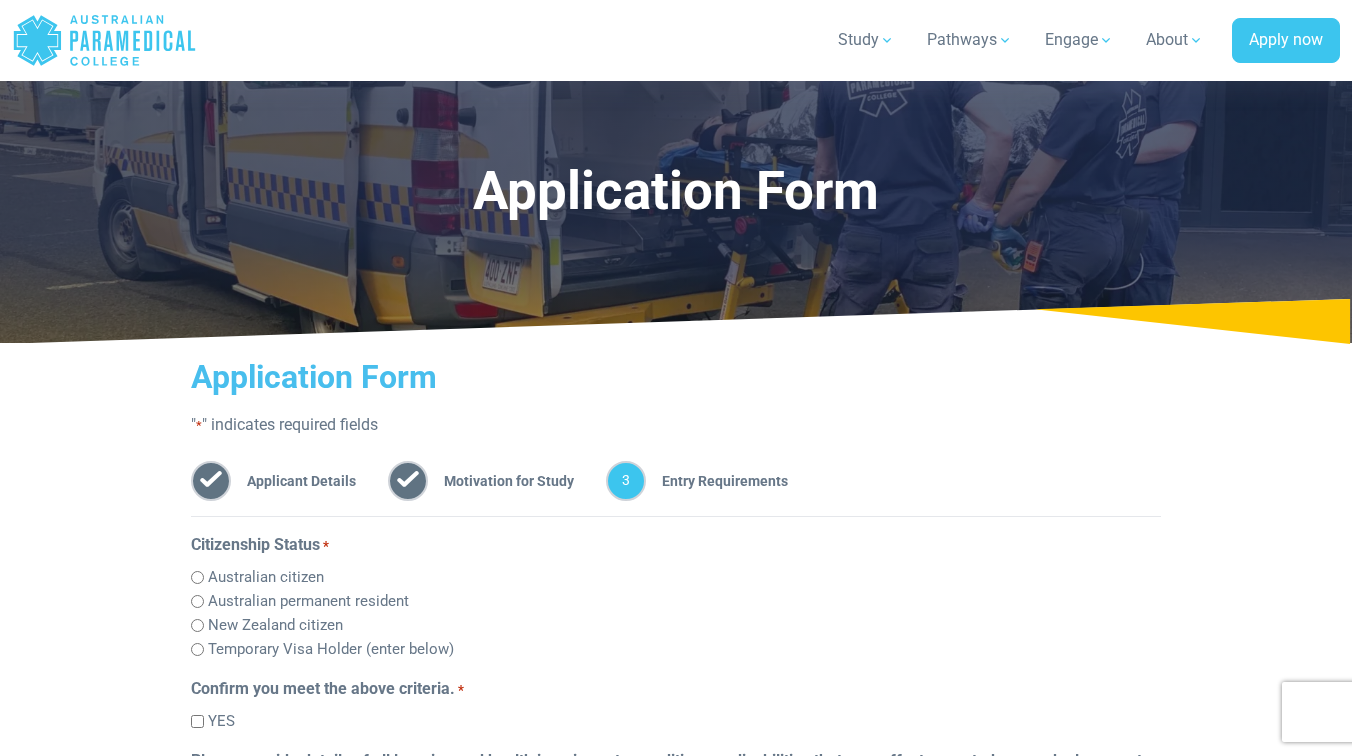scroll, scrollTop: 358, scrollLeft: 0, axis: vertical 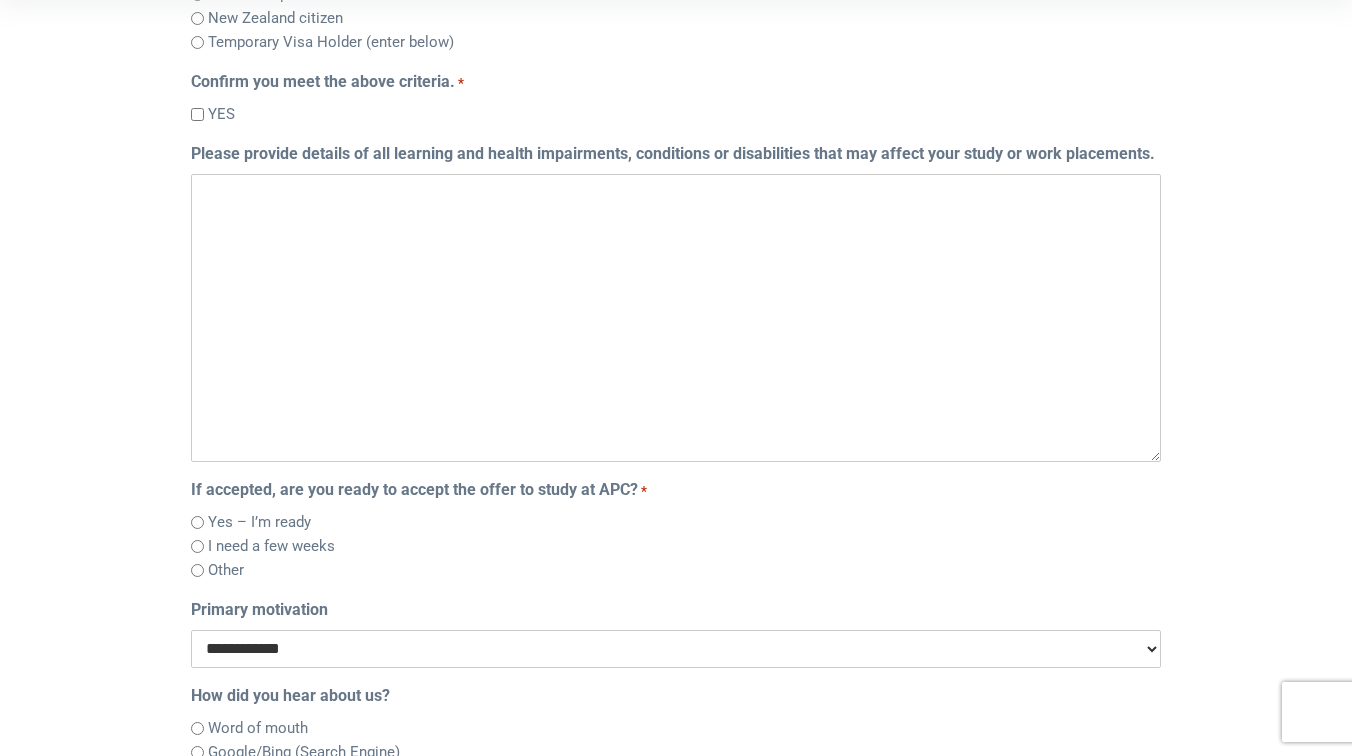 click on "Please provide details of all learning and health impairments, conditions or disabilities that may affect your study or work placements." at bounding box center (676, 318) 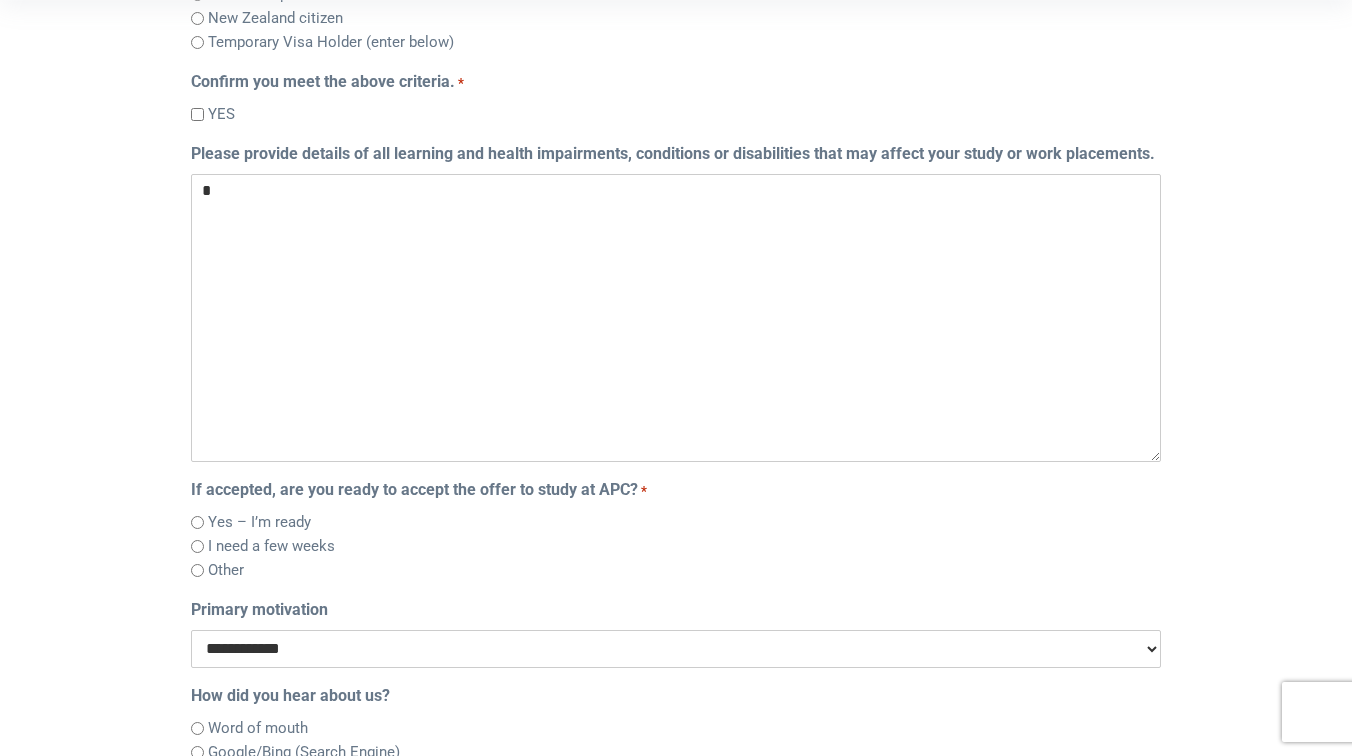 type 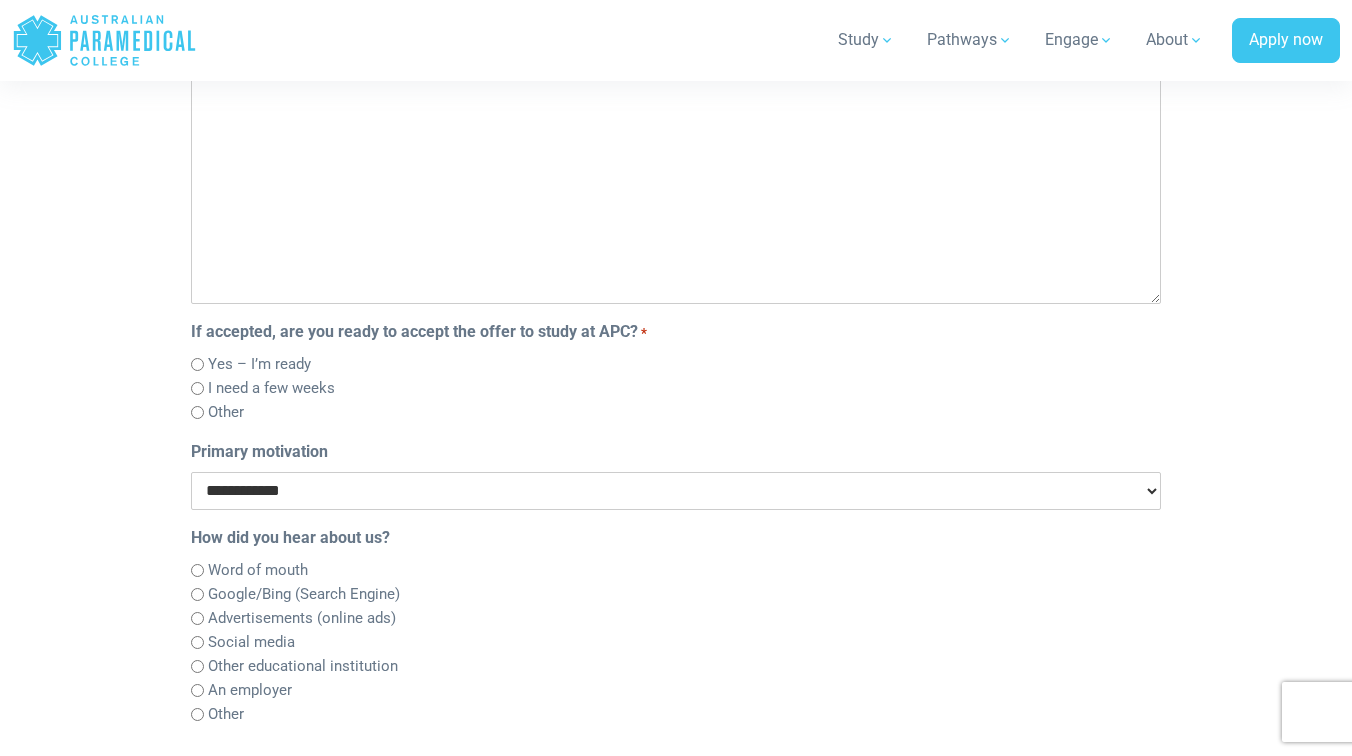 scroll, scrollTop: 769, scrollLeft: 0, axis: vertical 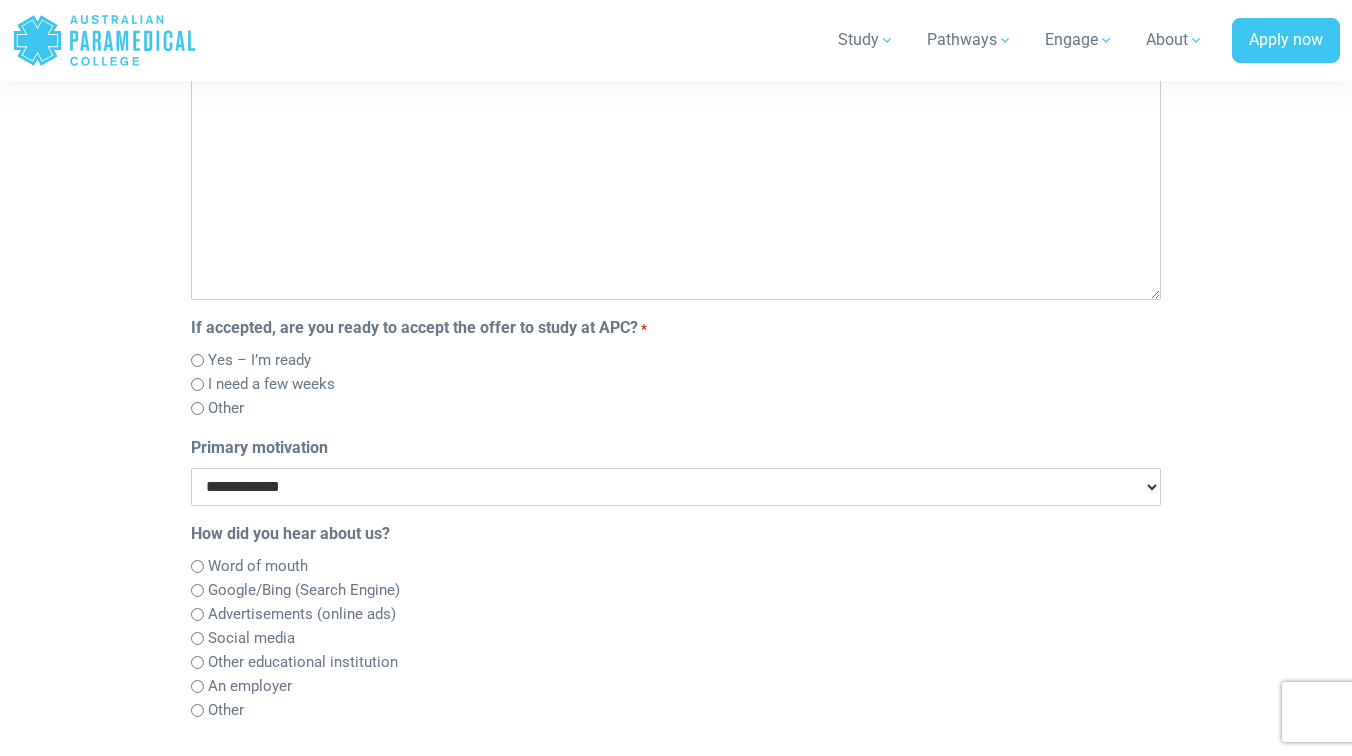 click on "**********" at bounding box center (676, 487) 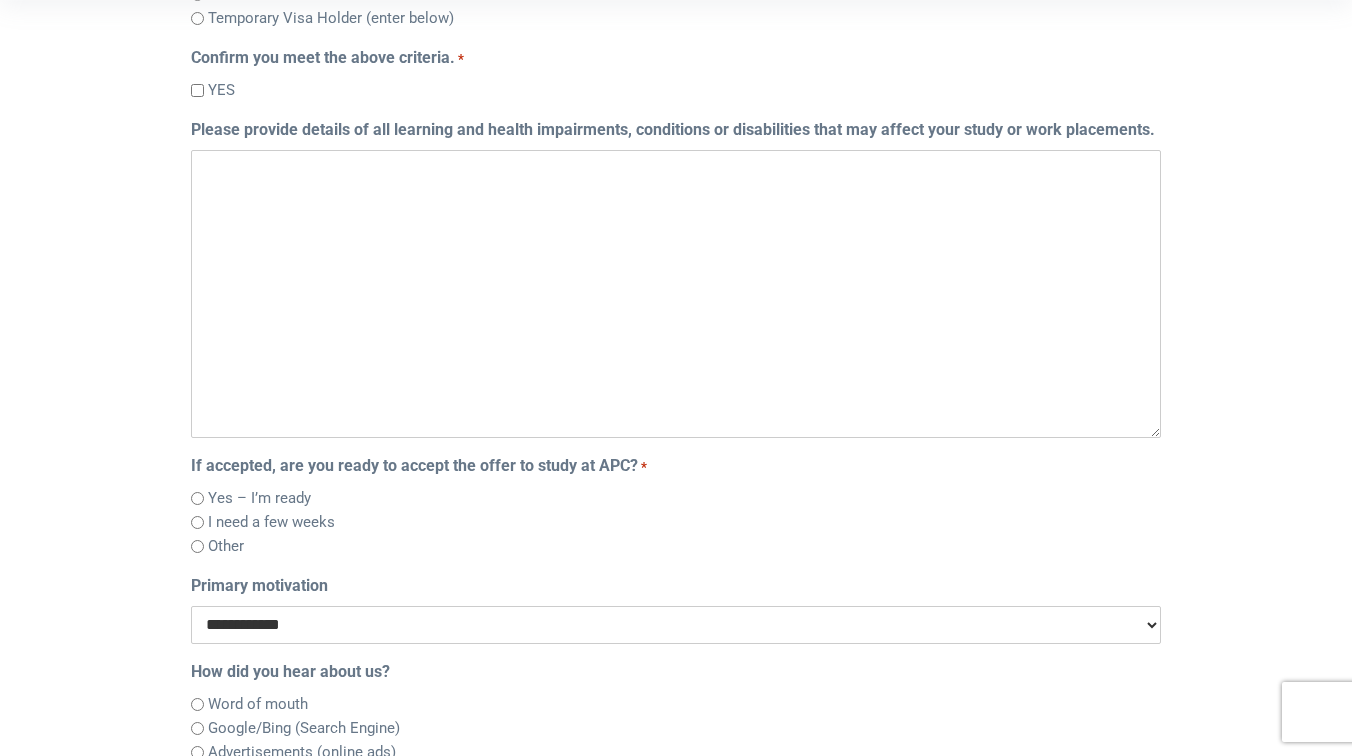 scroll, scrollTop: 628, scrollLeft: 0, axis: vertical 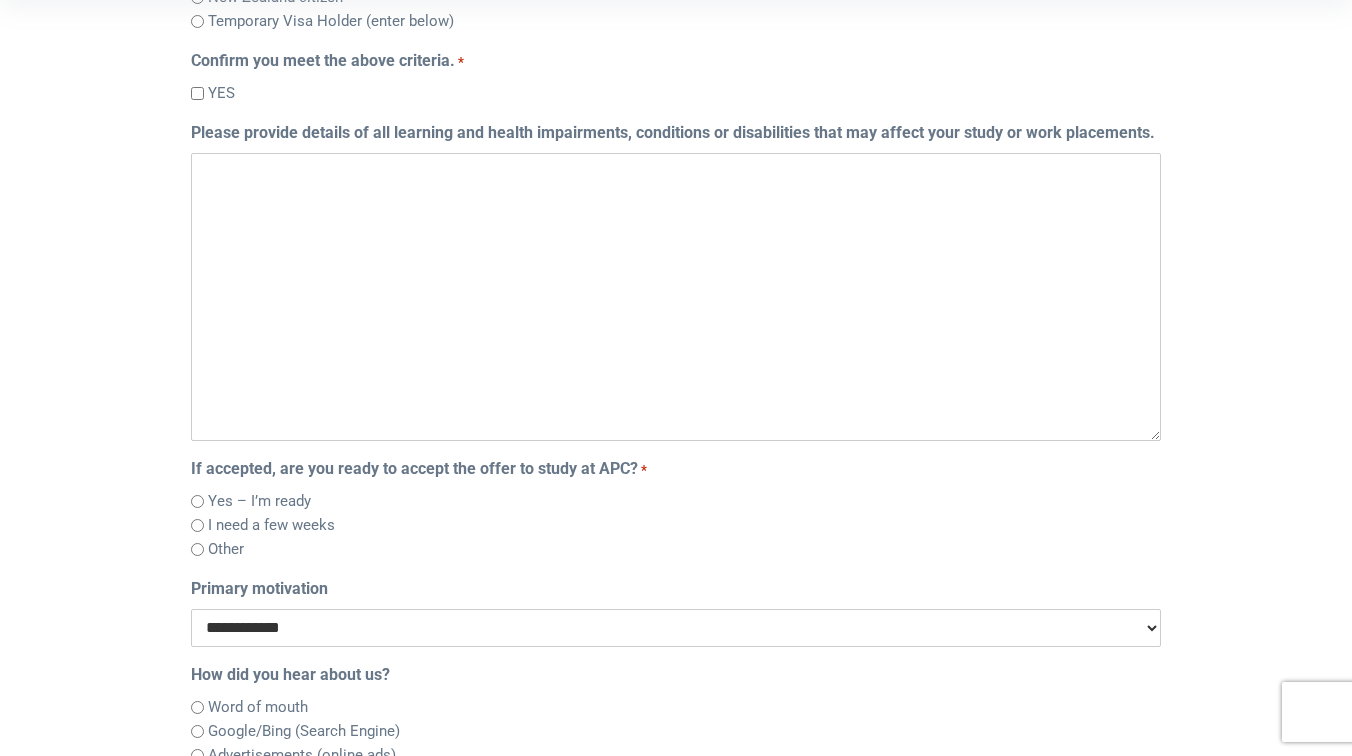 click on "Please provide details of all learning and health impairments, conditions or disabilities that may affect your study or work placements." at bounding box center (676, 297) 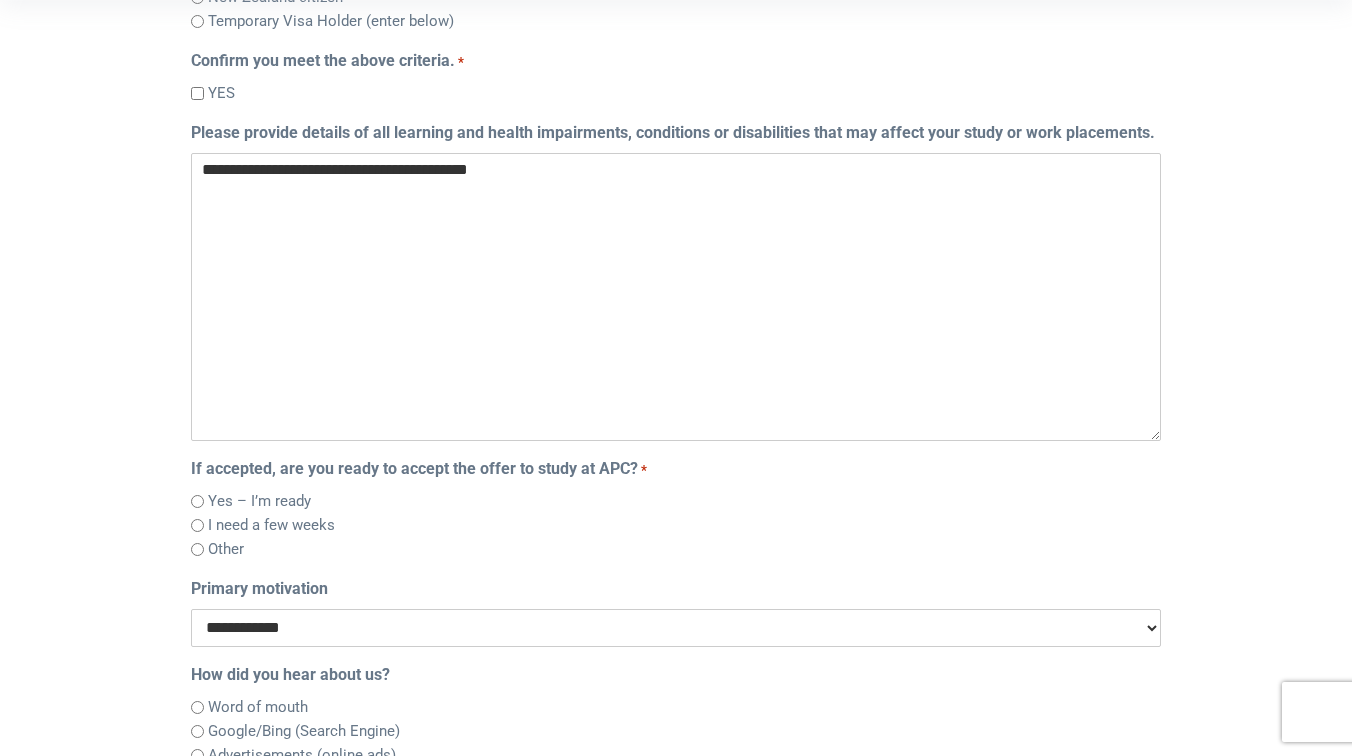click on "**********" at bounding box center [676, 297] 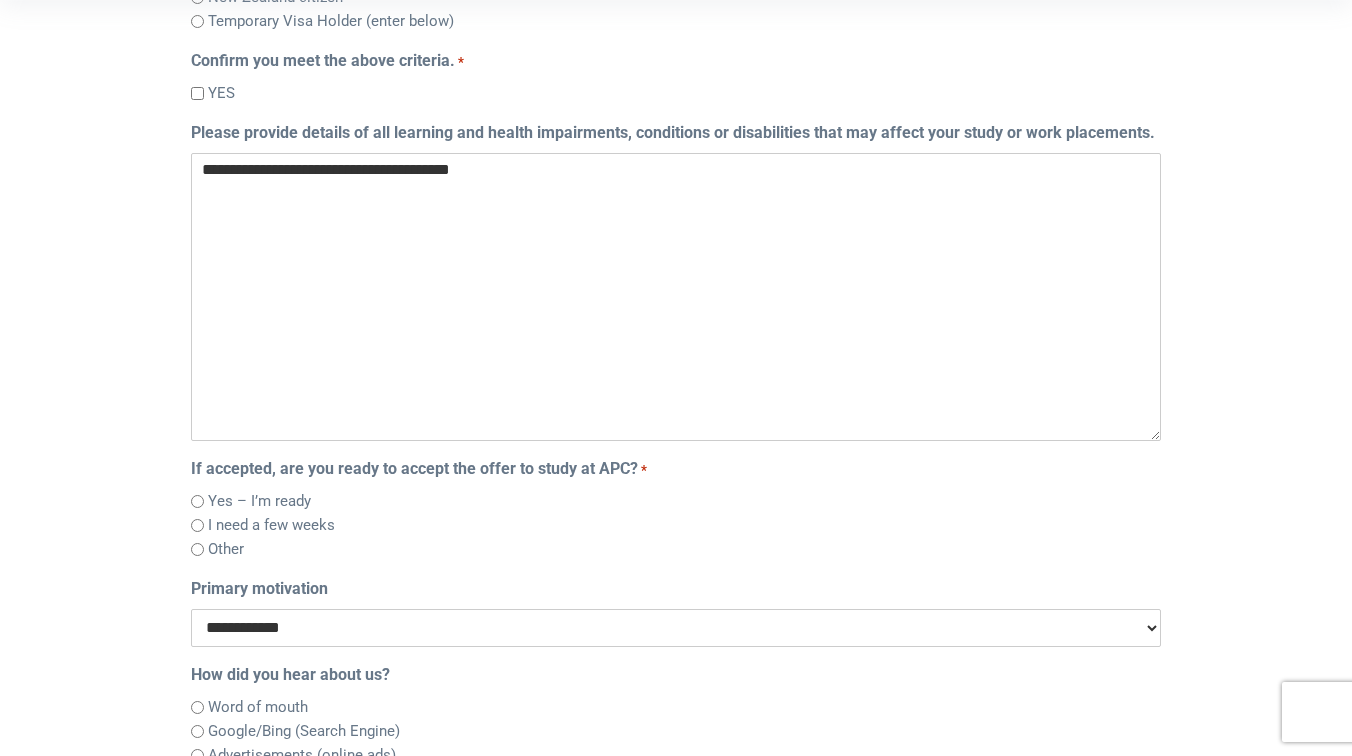 click on "**********" at bounding box center [676, 297] 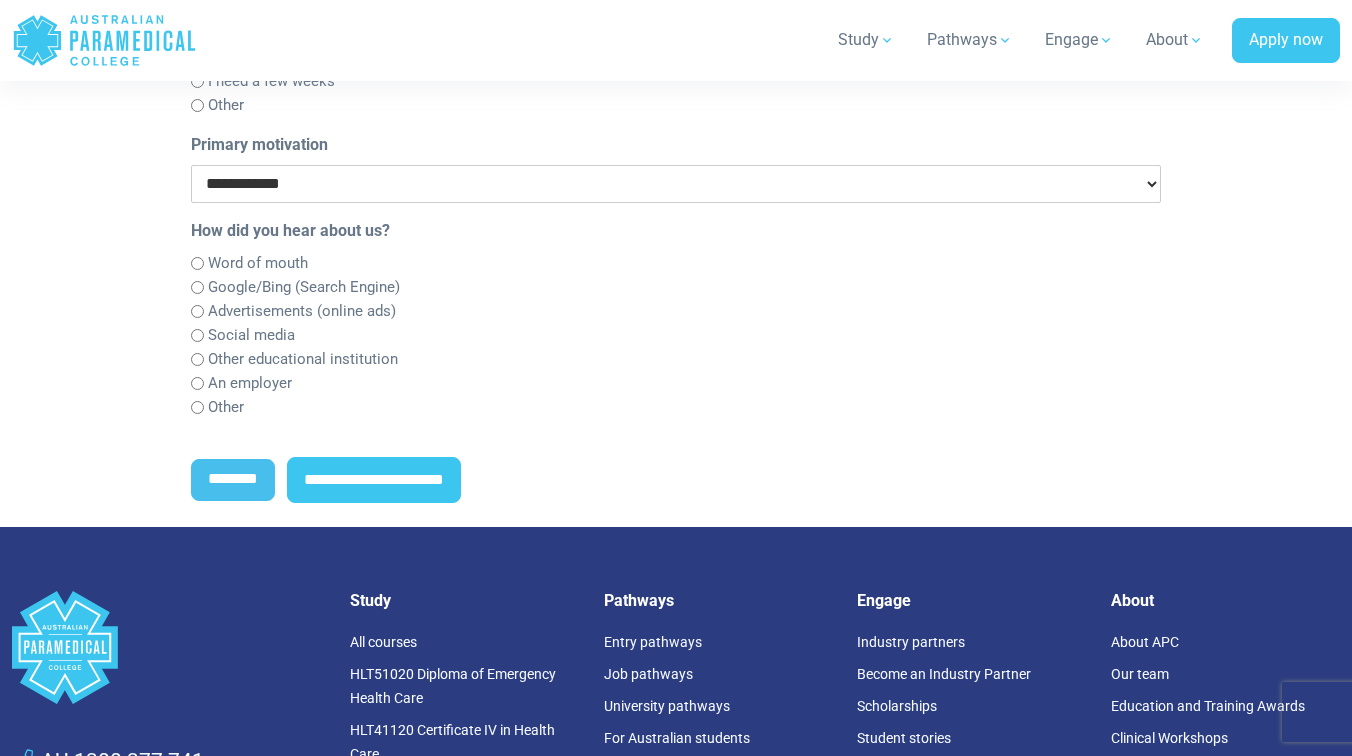 scroll, scrollTop: 1086, scrollLeft: 0, axis: vertical 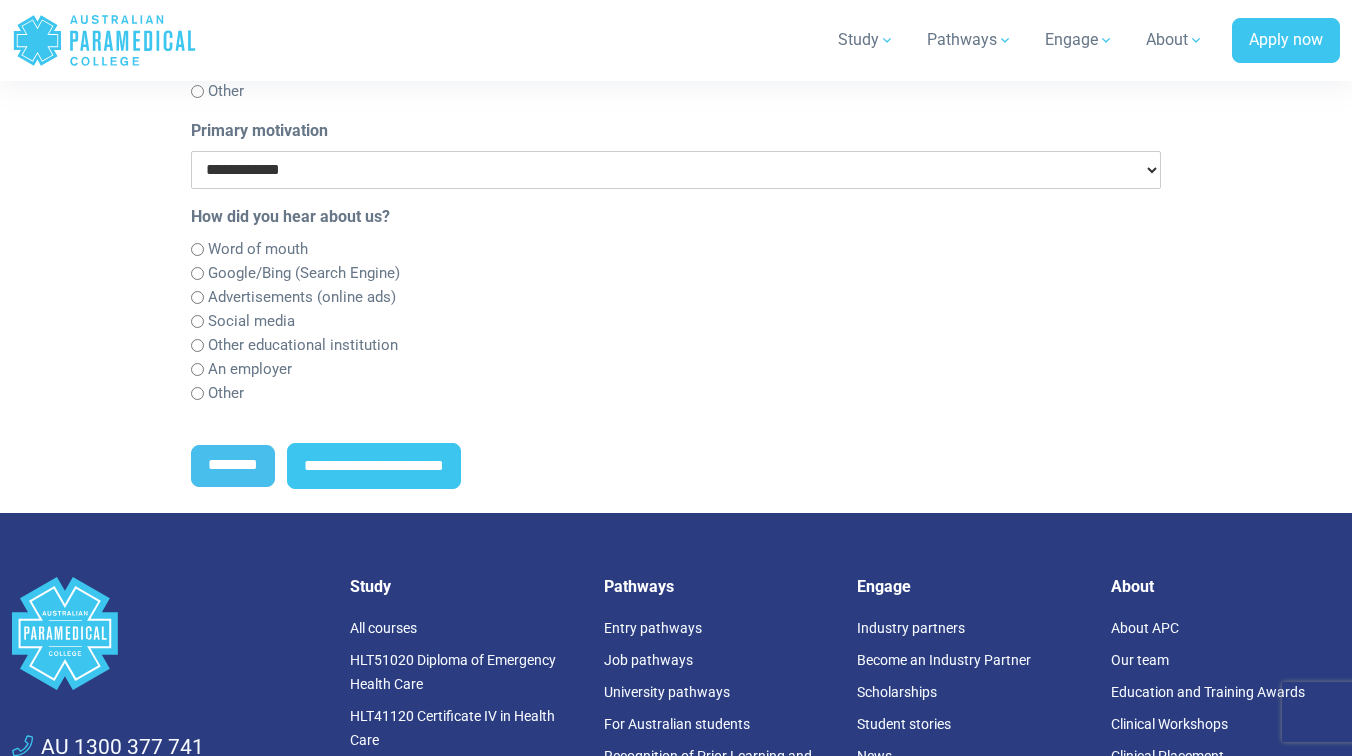 type on "**********" 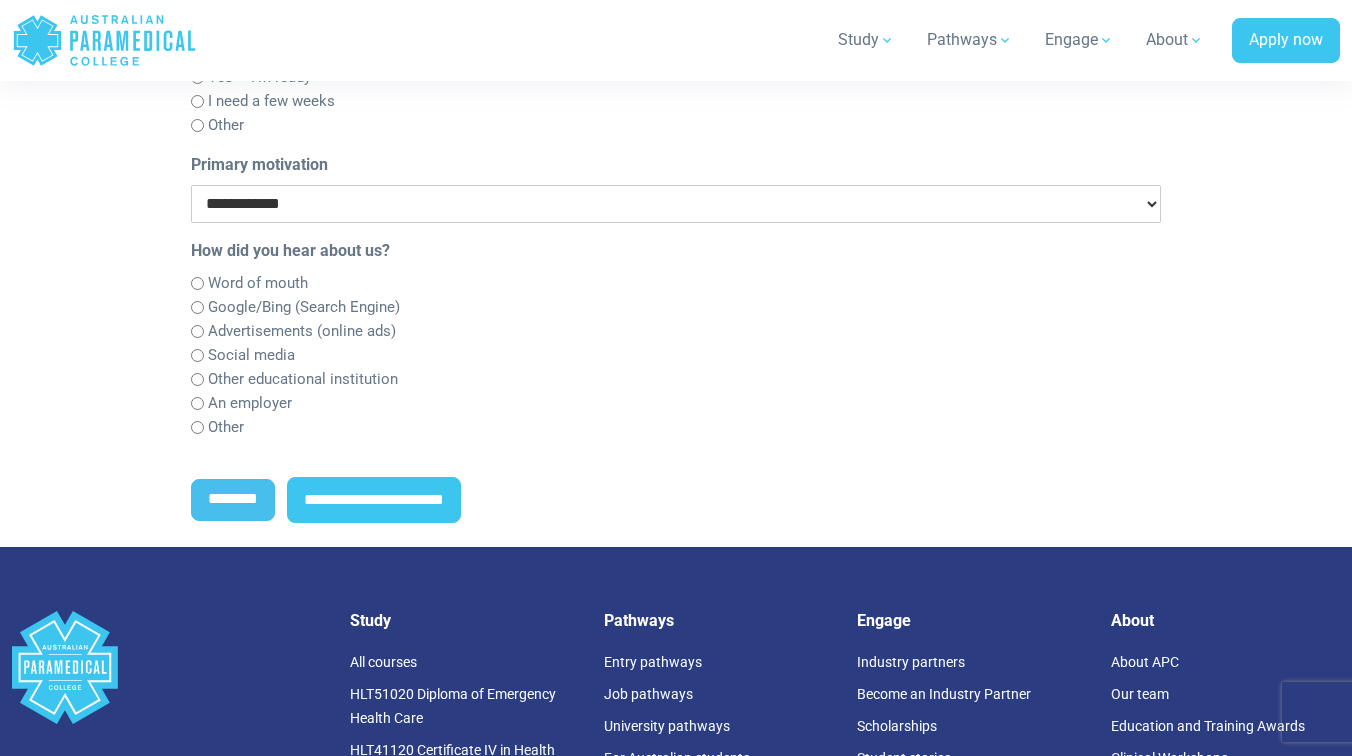 scroll, scrollTop: 1049, scrollLeft: 0, axis: vertical 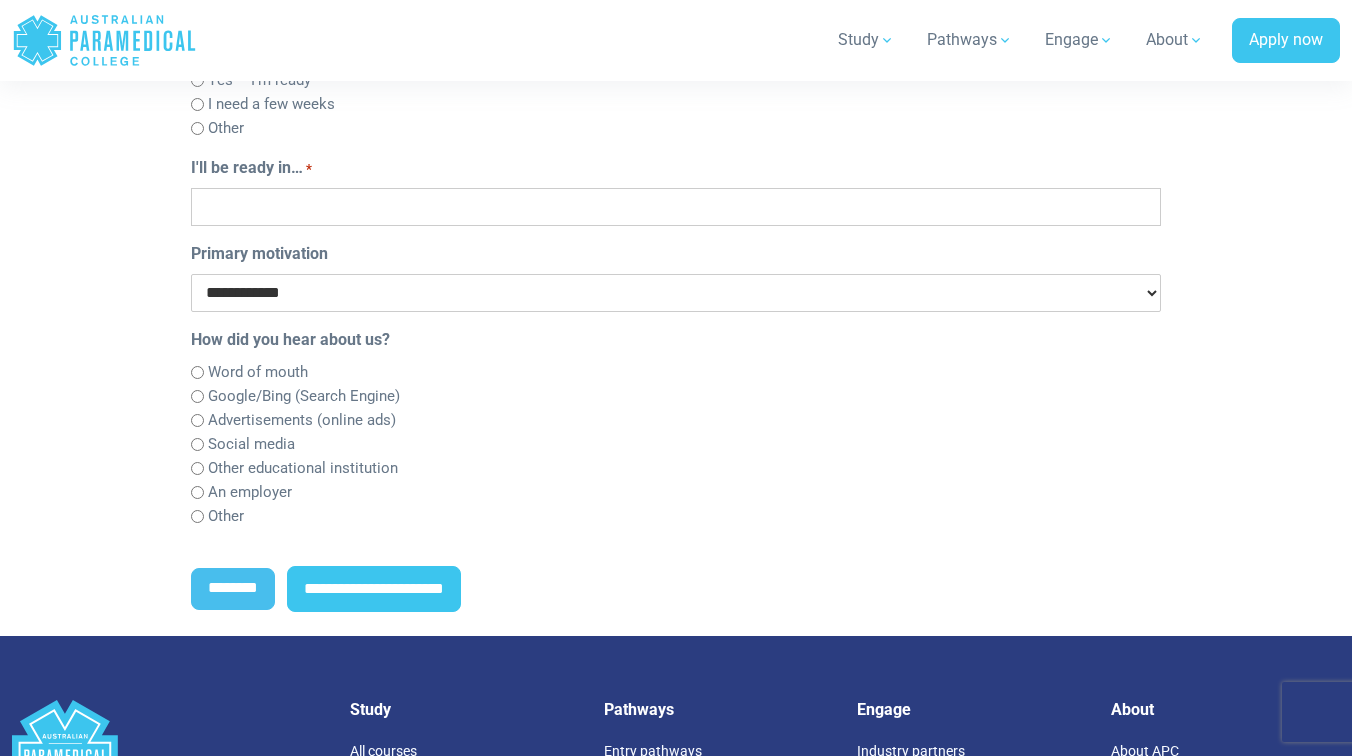 click on "I need a few weeks" at bounding box center (676, 104) 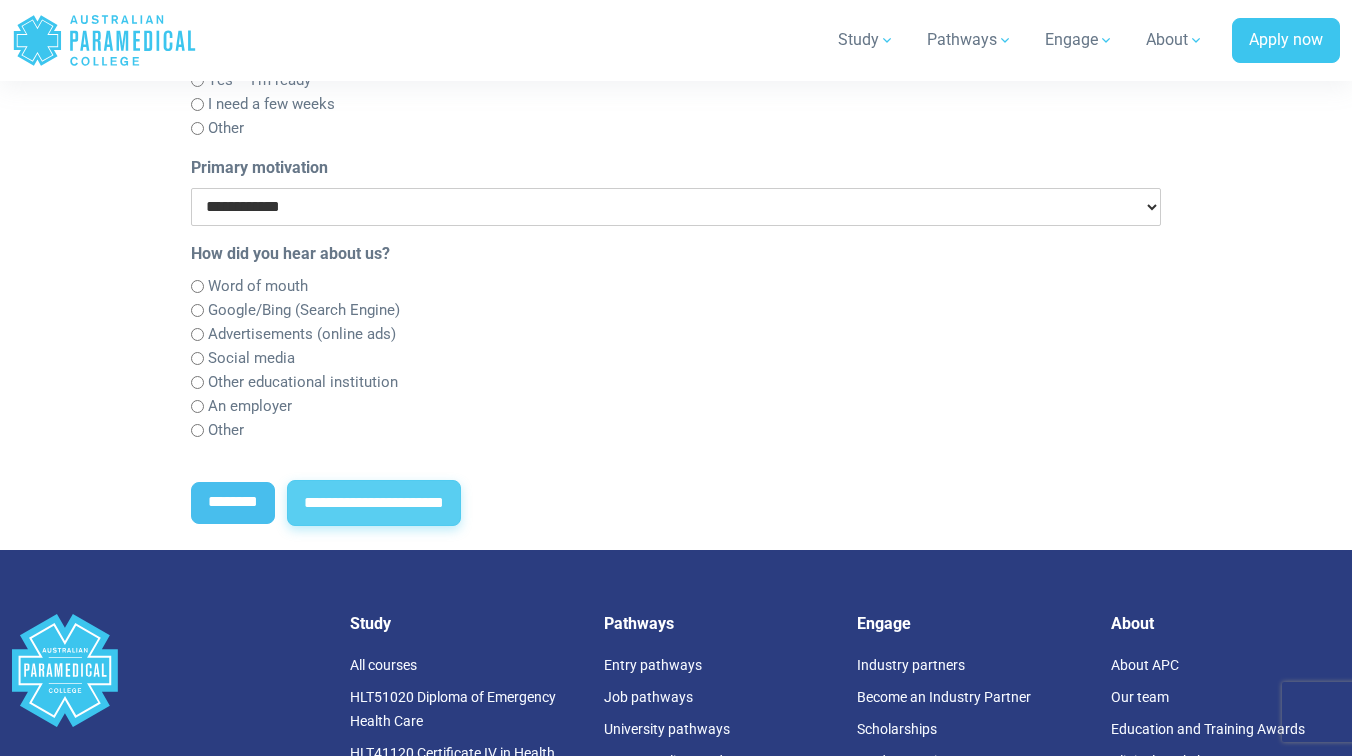 click on "**********" at bounding box center (374, 503) 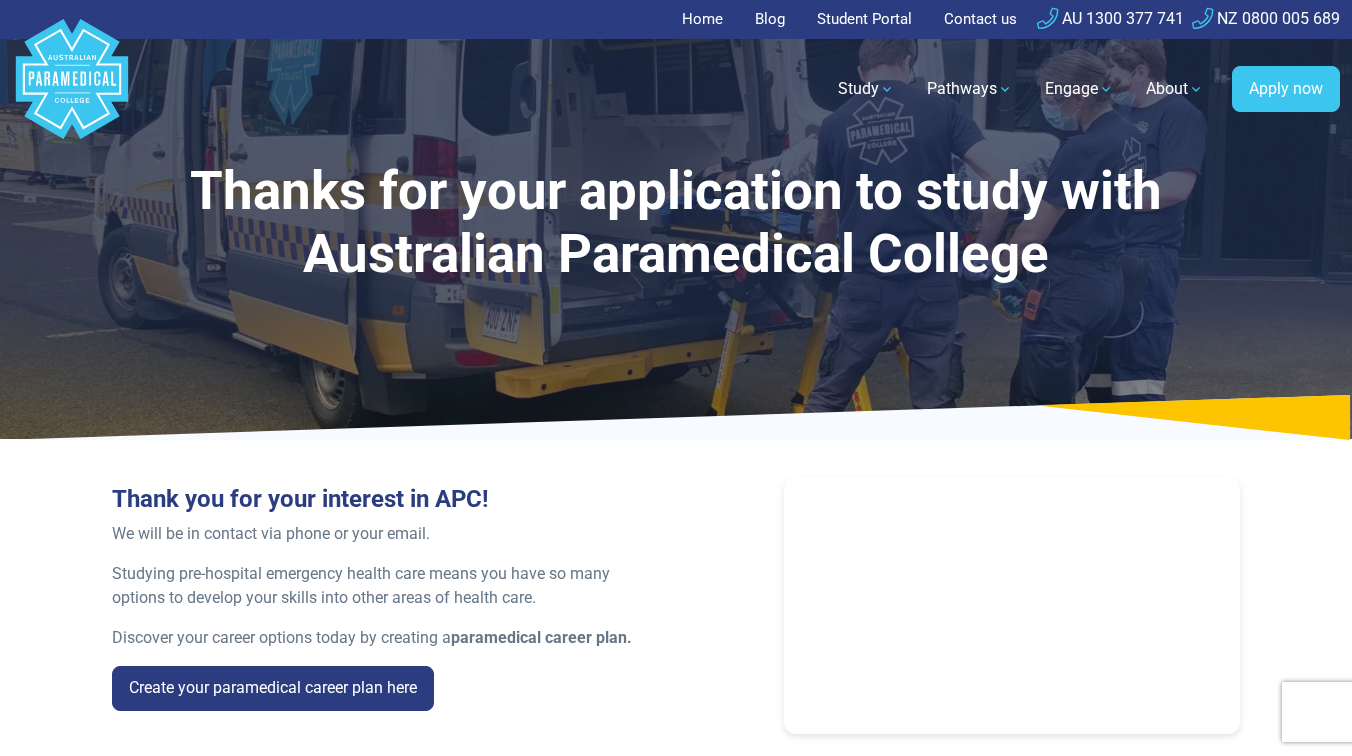 scroll, scrollTop: 0, scrollLeft: 0, axis: both 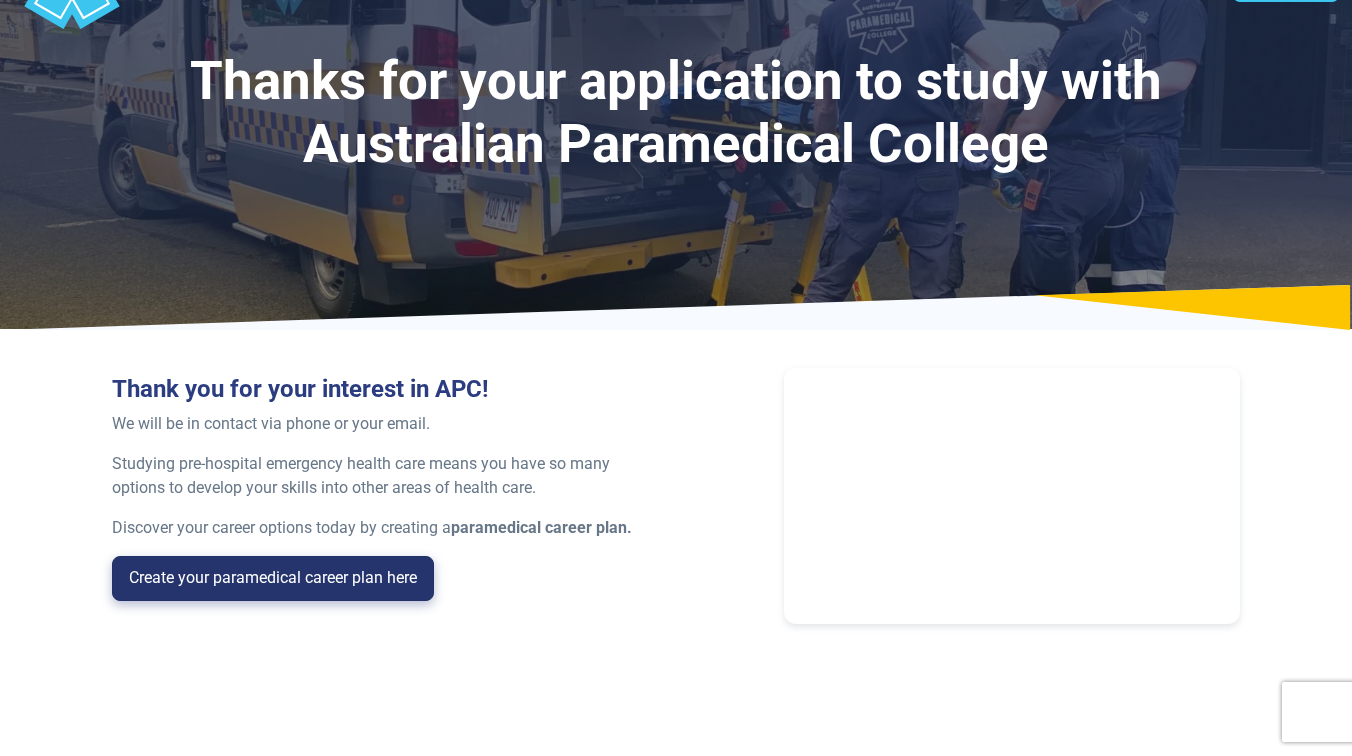 click on "Create your paramedical career plan here" at bounding box center (273, 579) 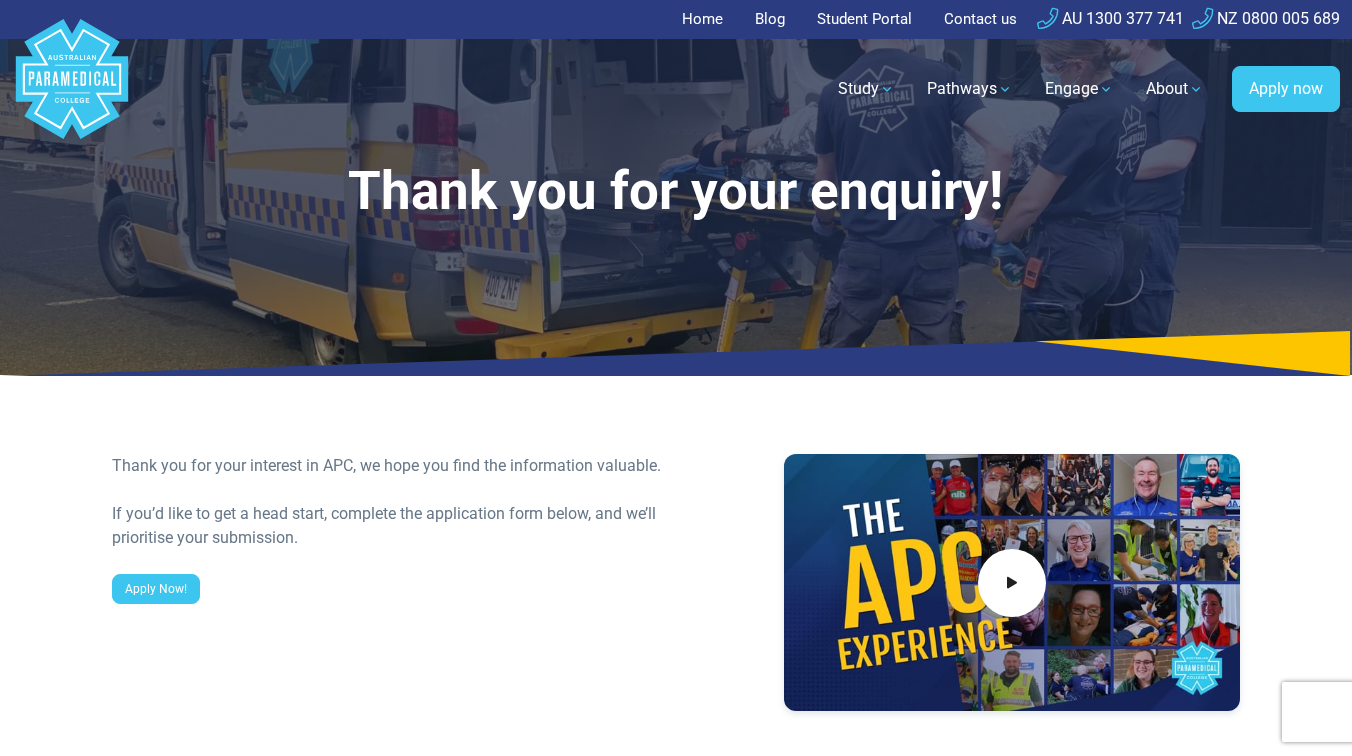 scroll, scrollTop: 0, scrollLeft: 0, axis: both 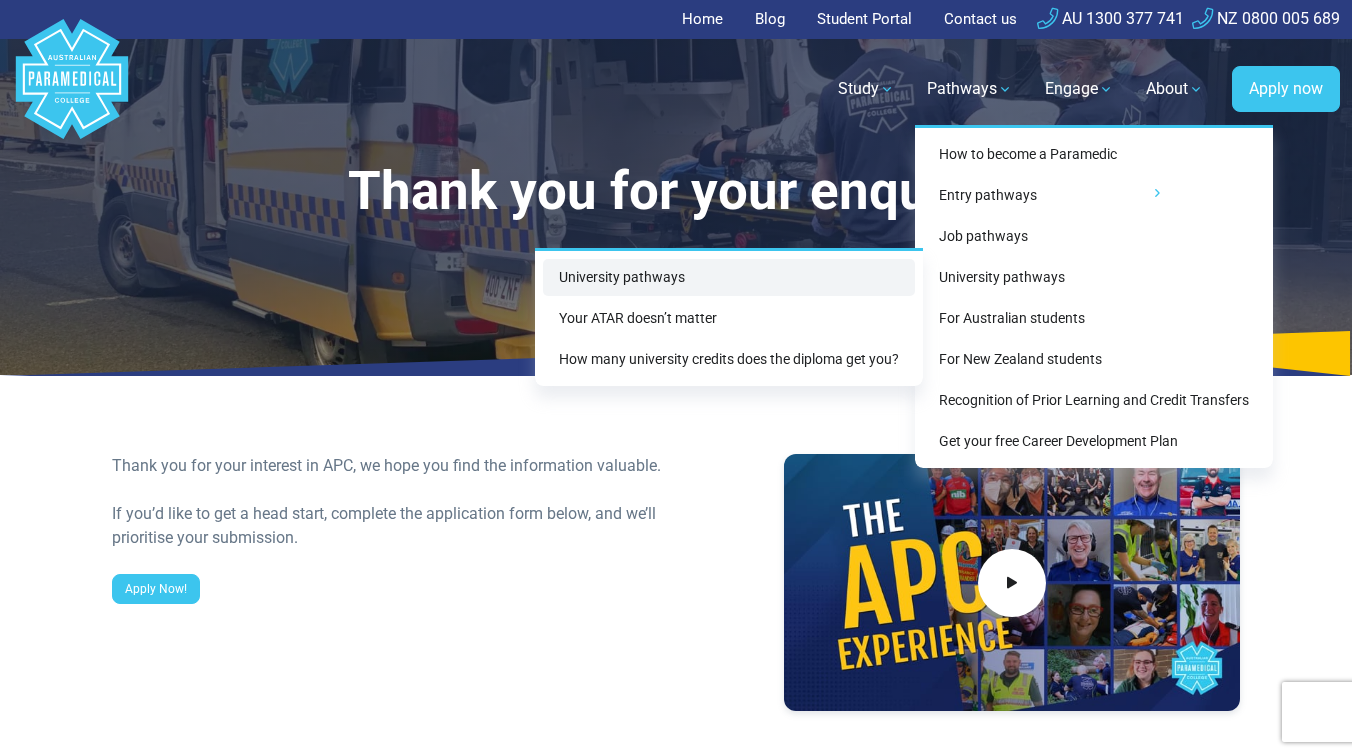 click on "University pathways" at bounding box center [729, 277] 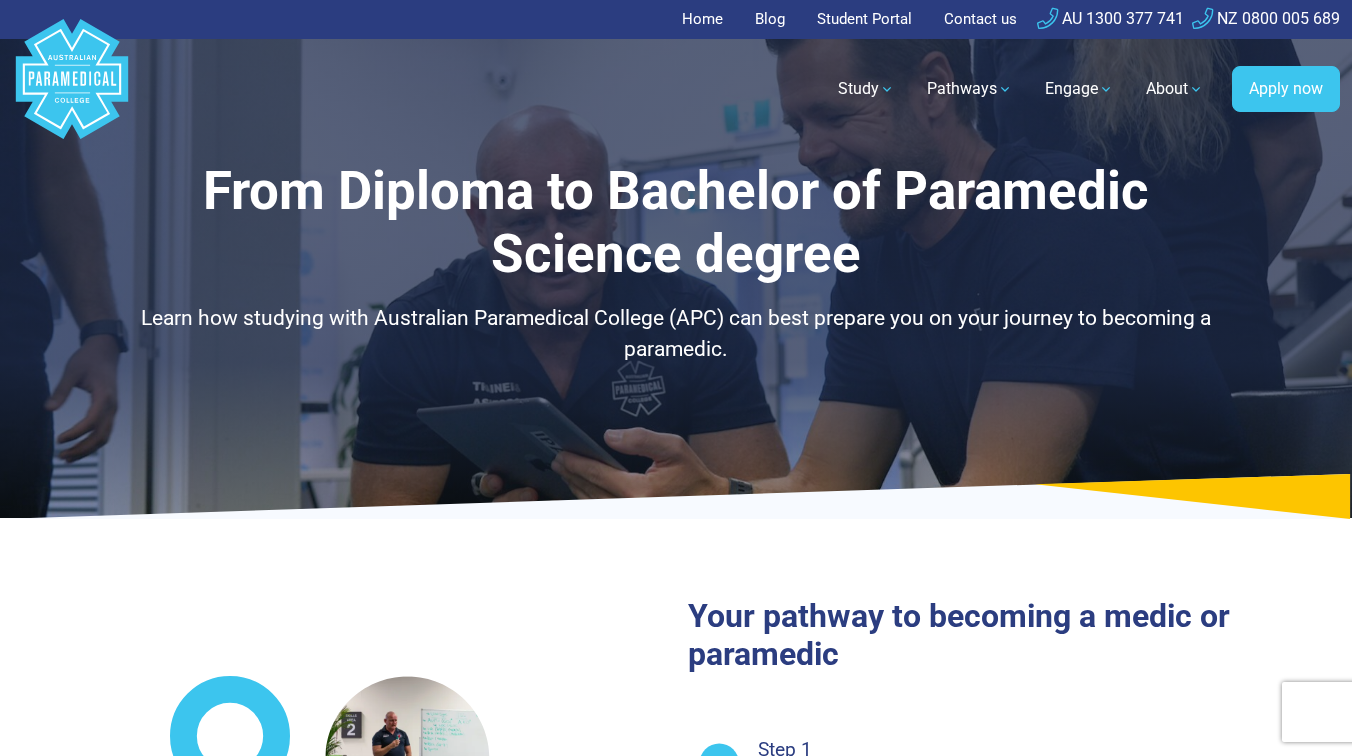 select on "**********" 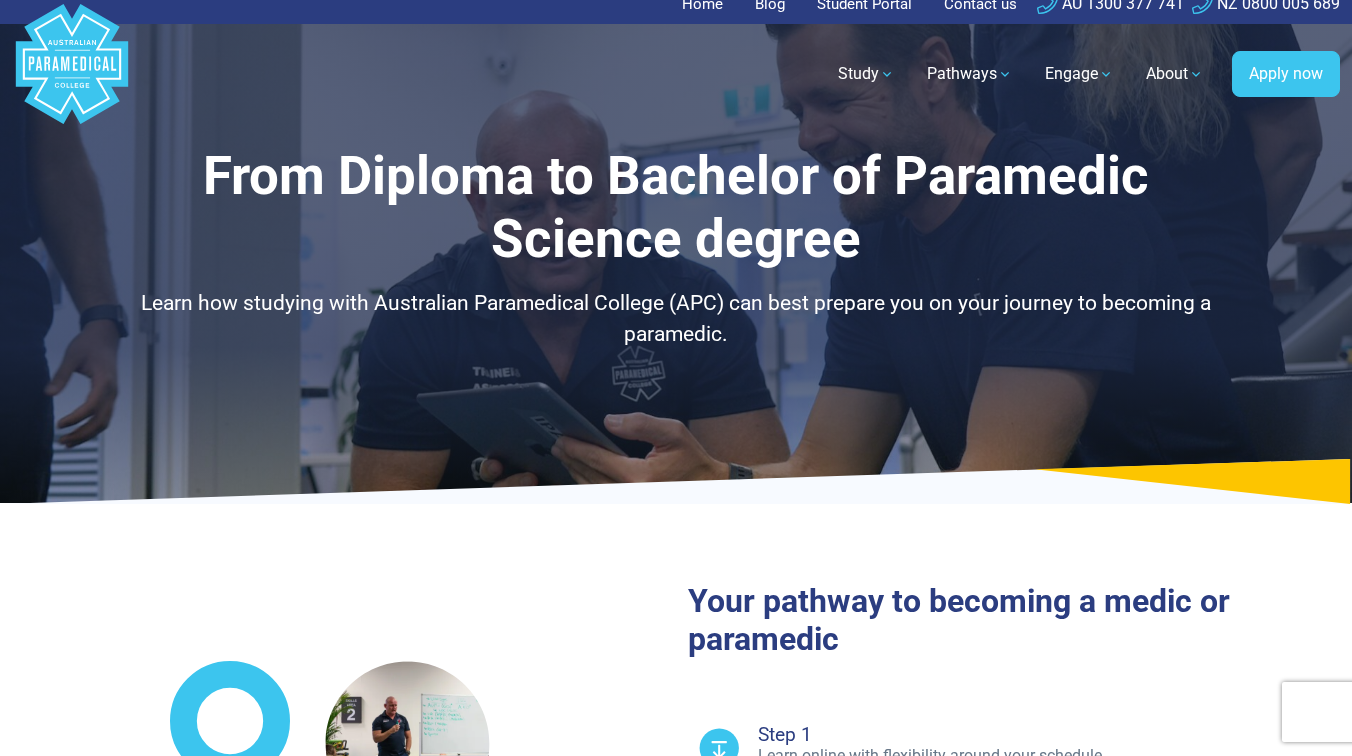 scroll, scrollTop: 0, scrollLeft: 0, axis: both 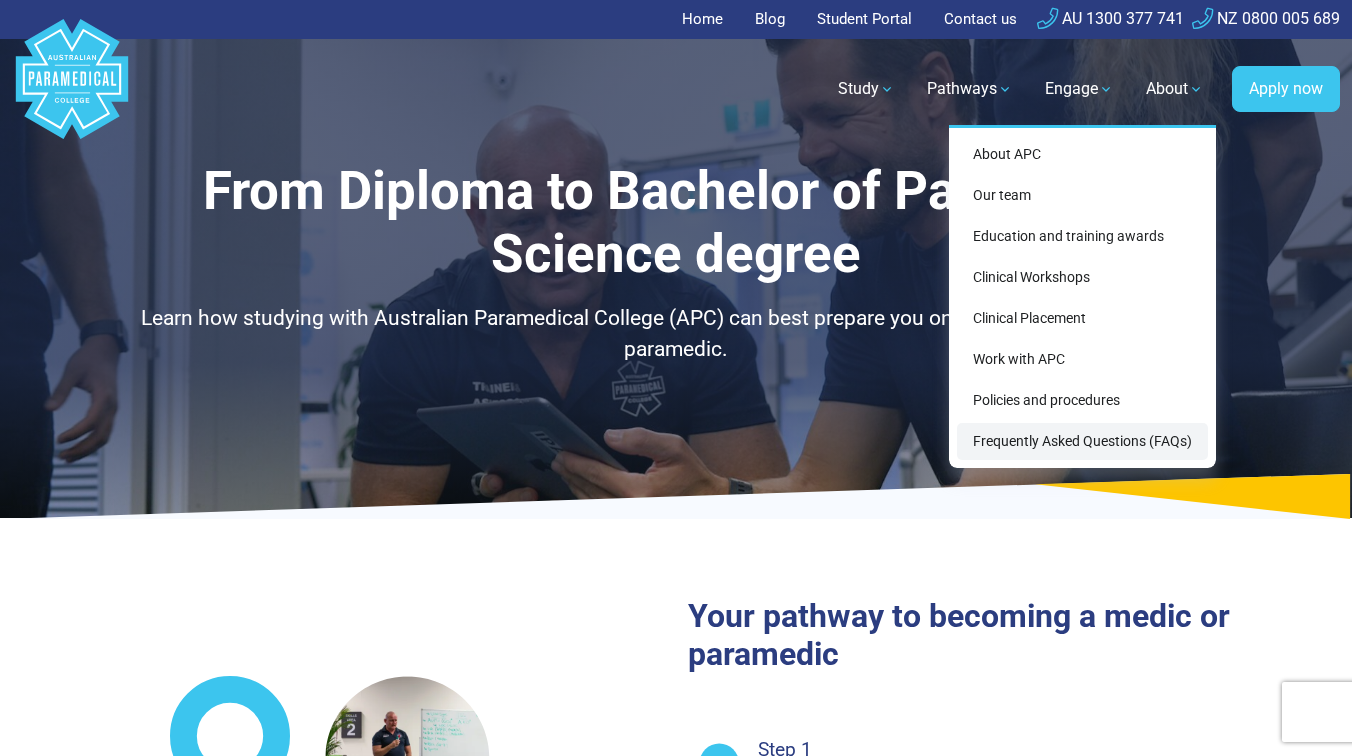 click on "Frequently Asked Questions (FAQs)" at bounding box center (1082, 441) 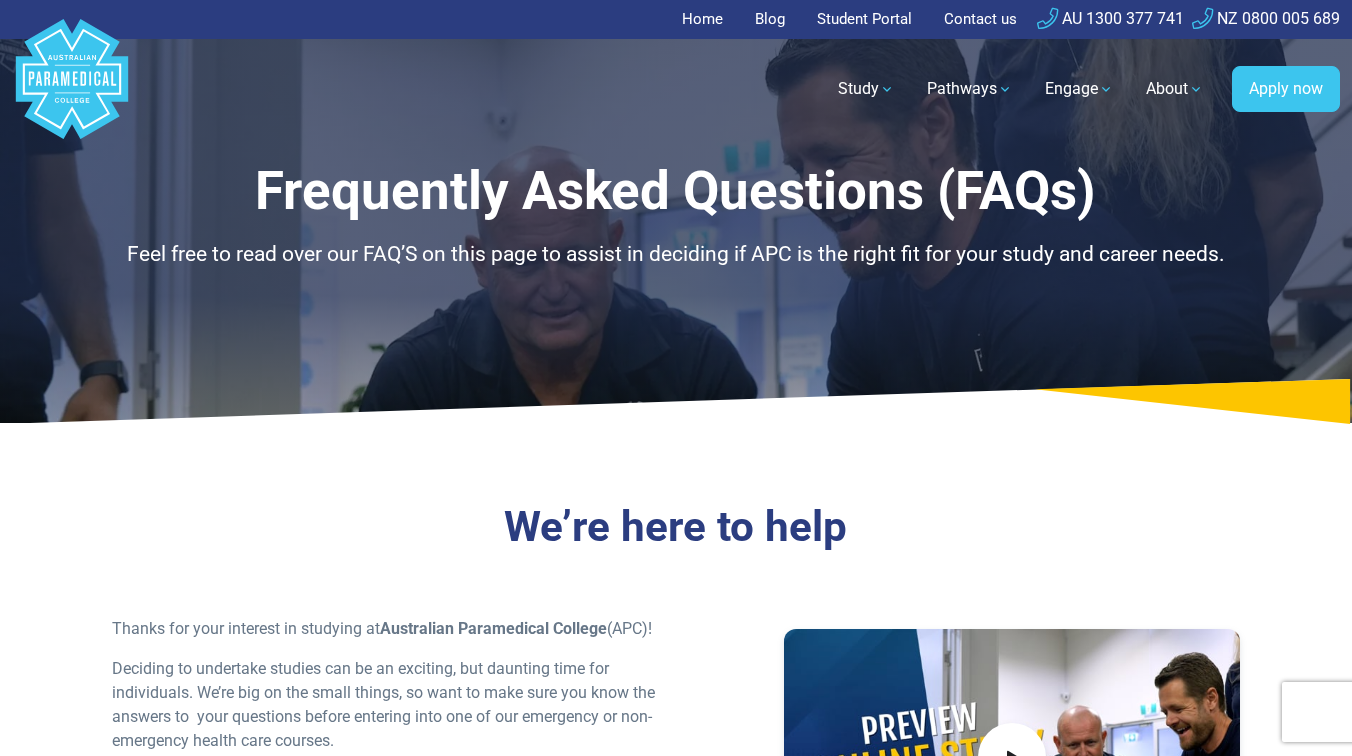 scroll, scrollTop: 0, scrollLeft: 0, axis: both 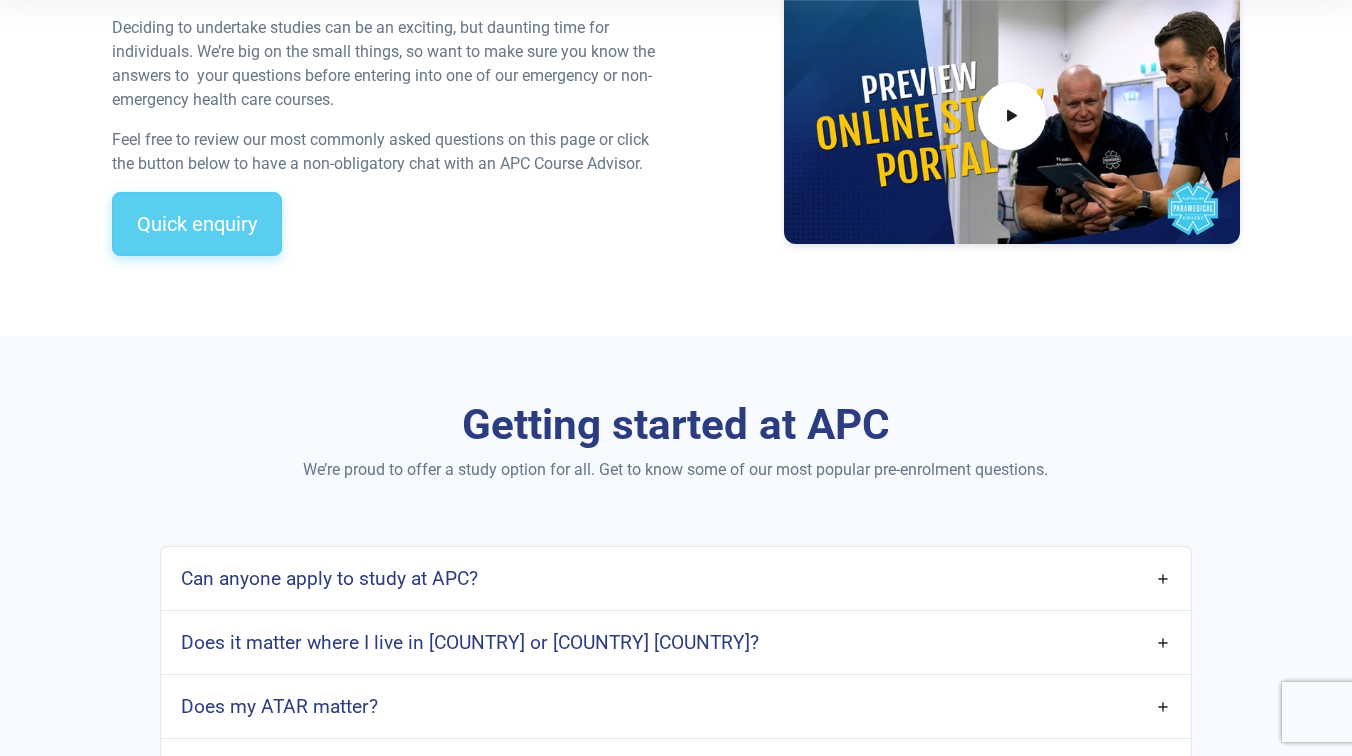 click on "Quick enquiry" at bounding box center [197, 224] 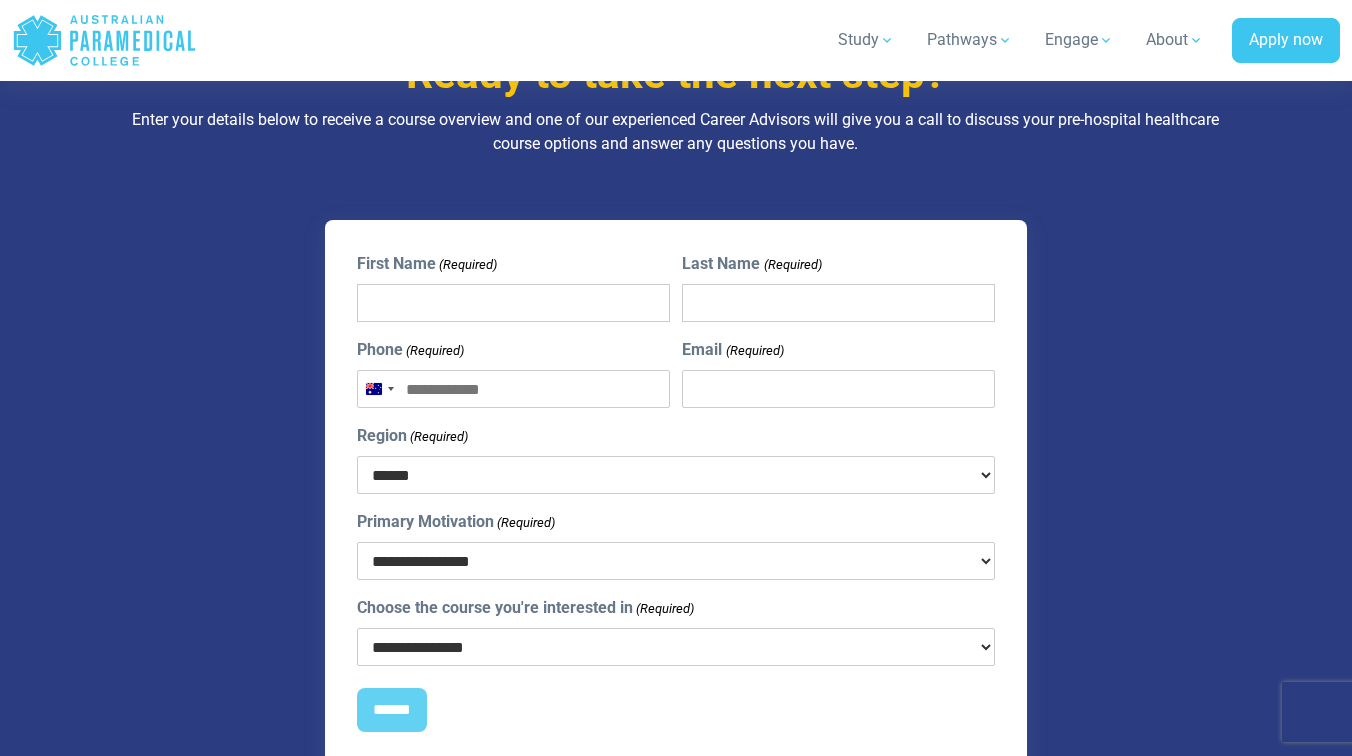click on "First Name (Required)" at bounding box center [513, 303] 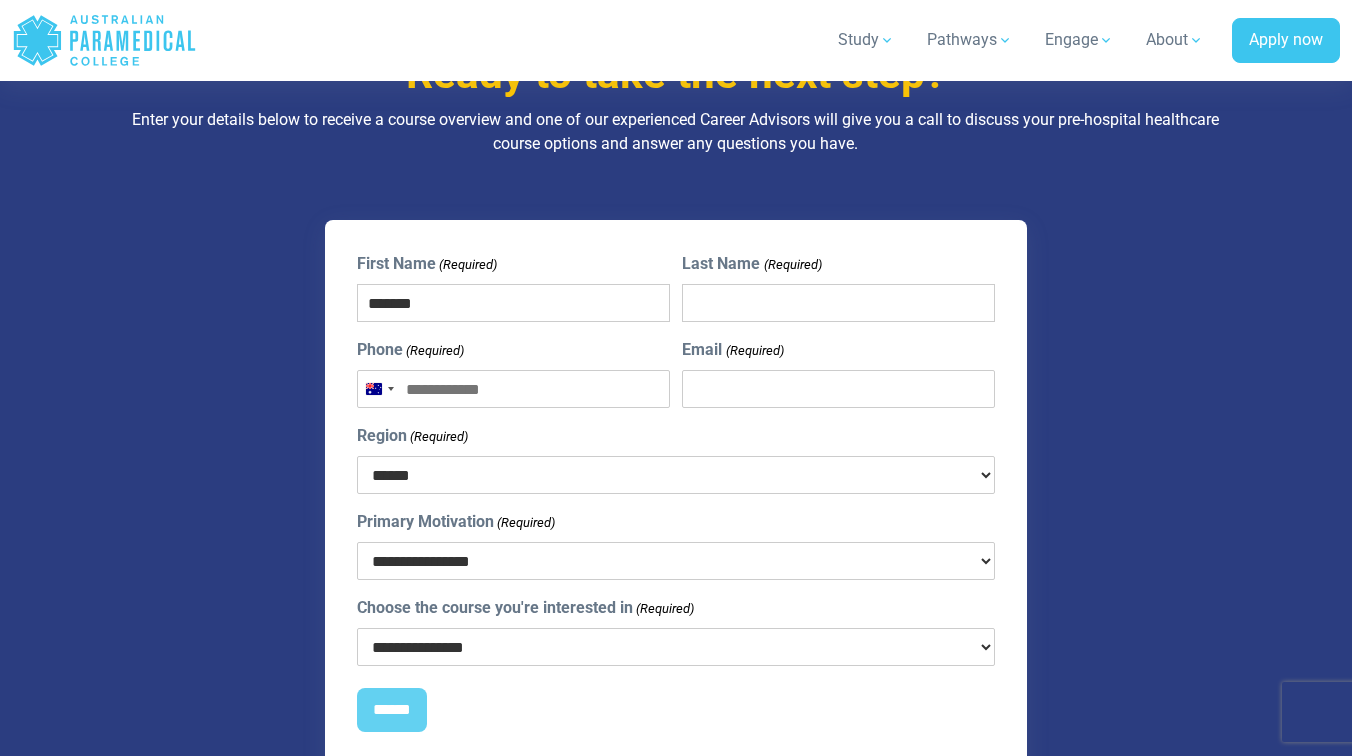 type on "*******" 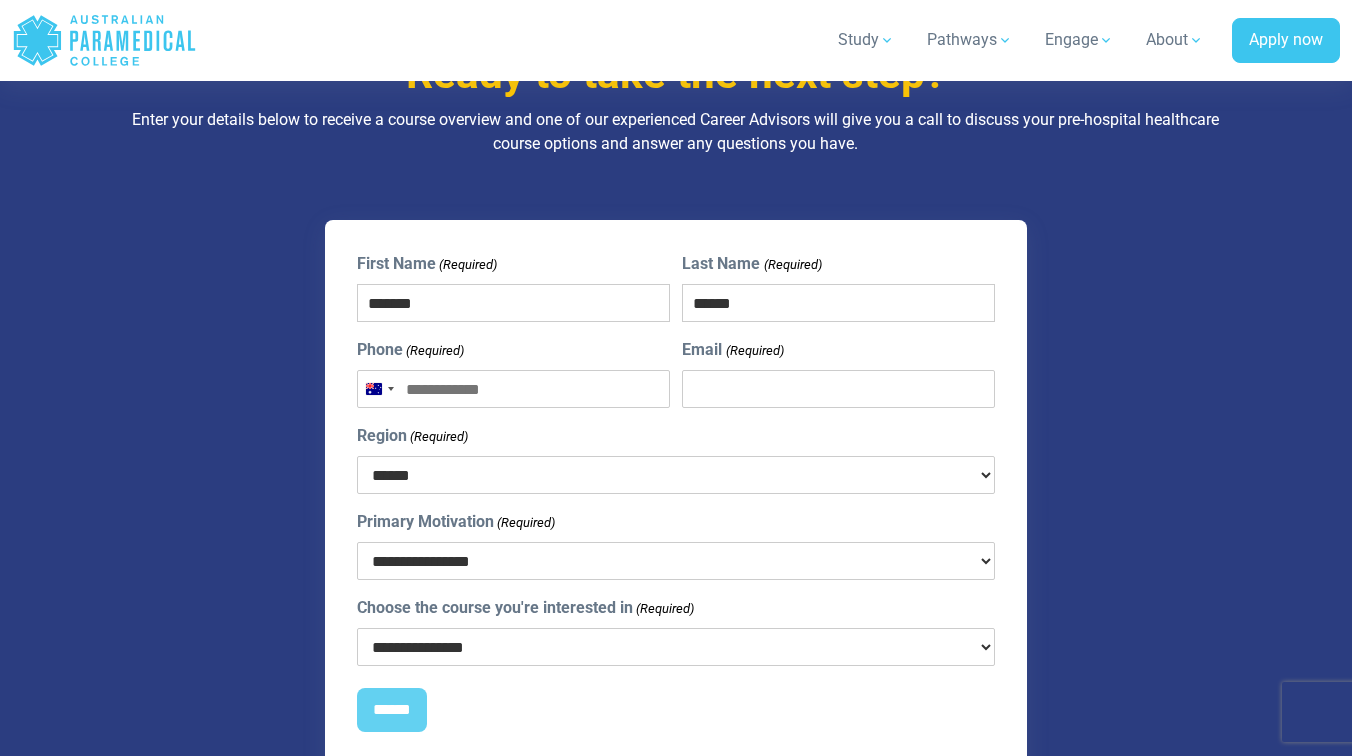 type on "******" 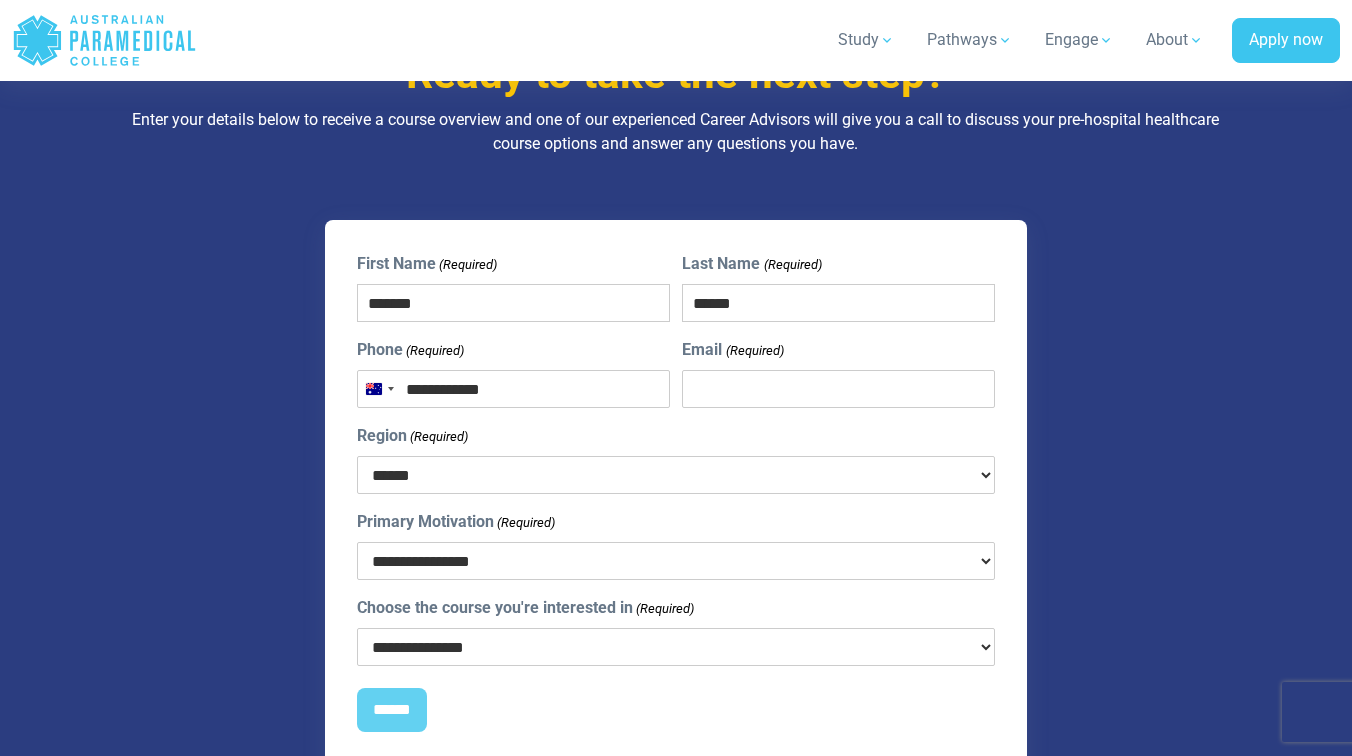 type on "**********" 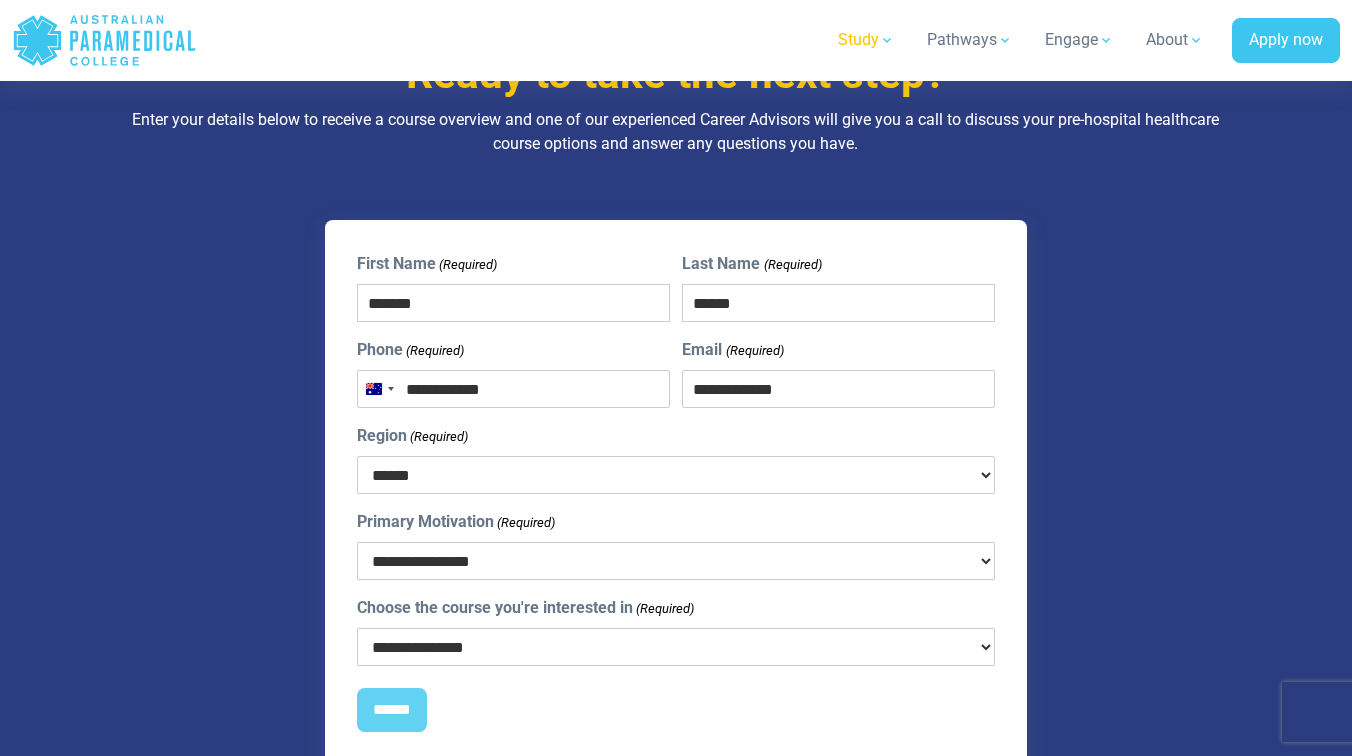 type on "**********" 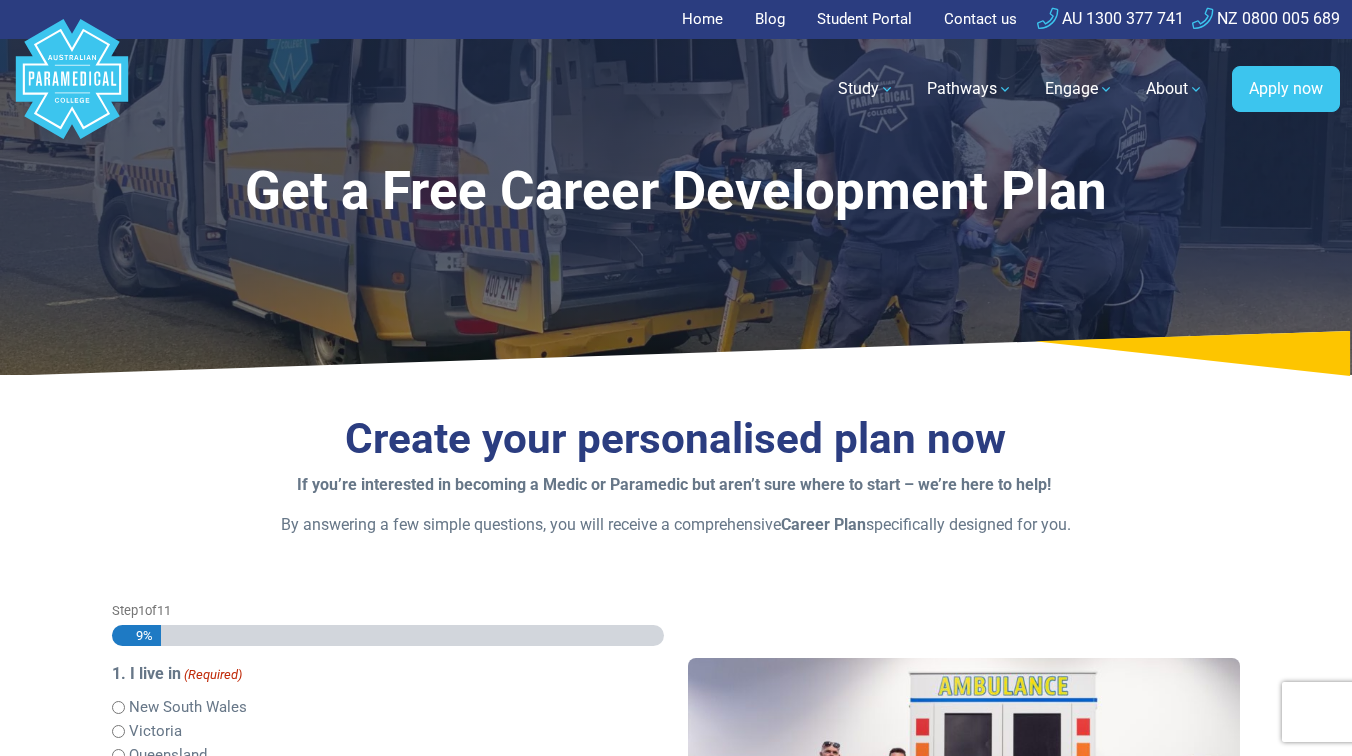 scroll, scrollTop: 0, scrollLeft: 0, axis: both 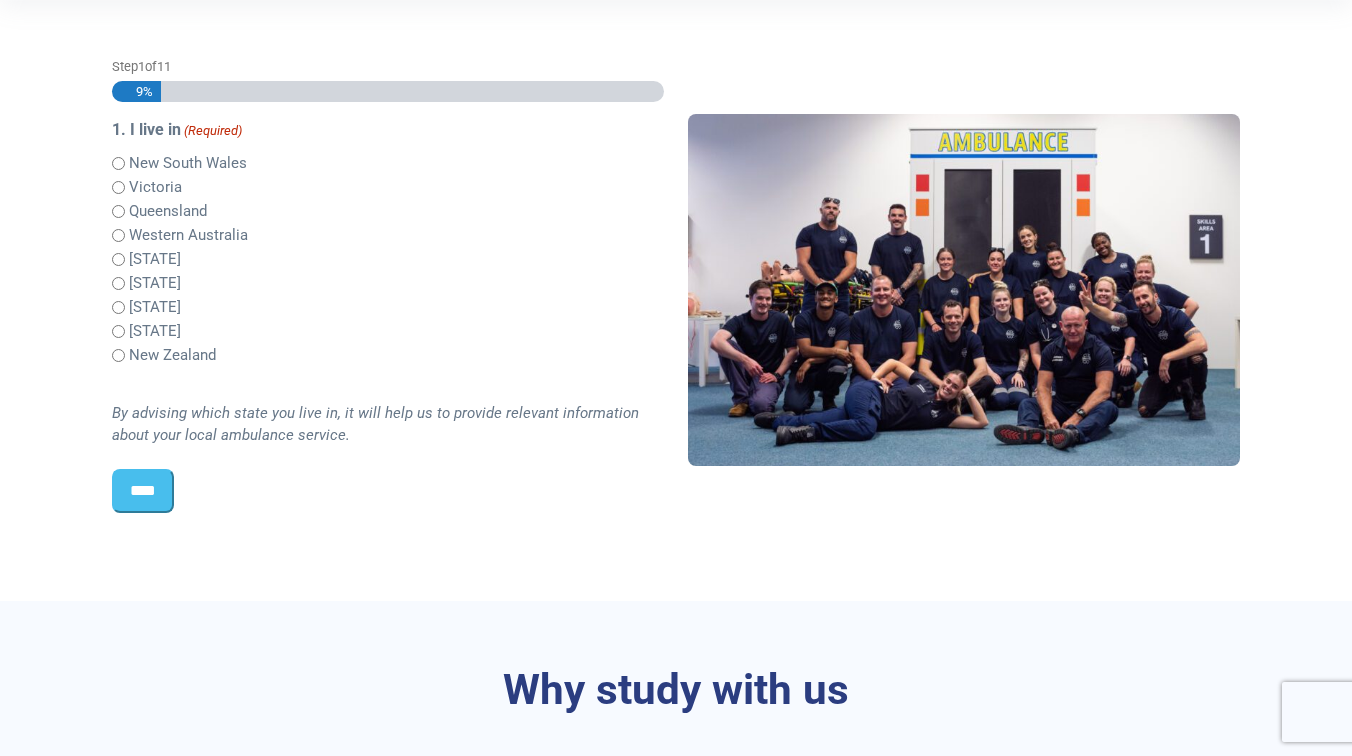 click on "****" at bounding box center [143, 491] 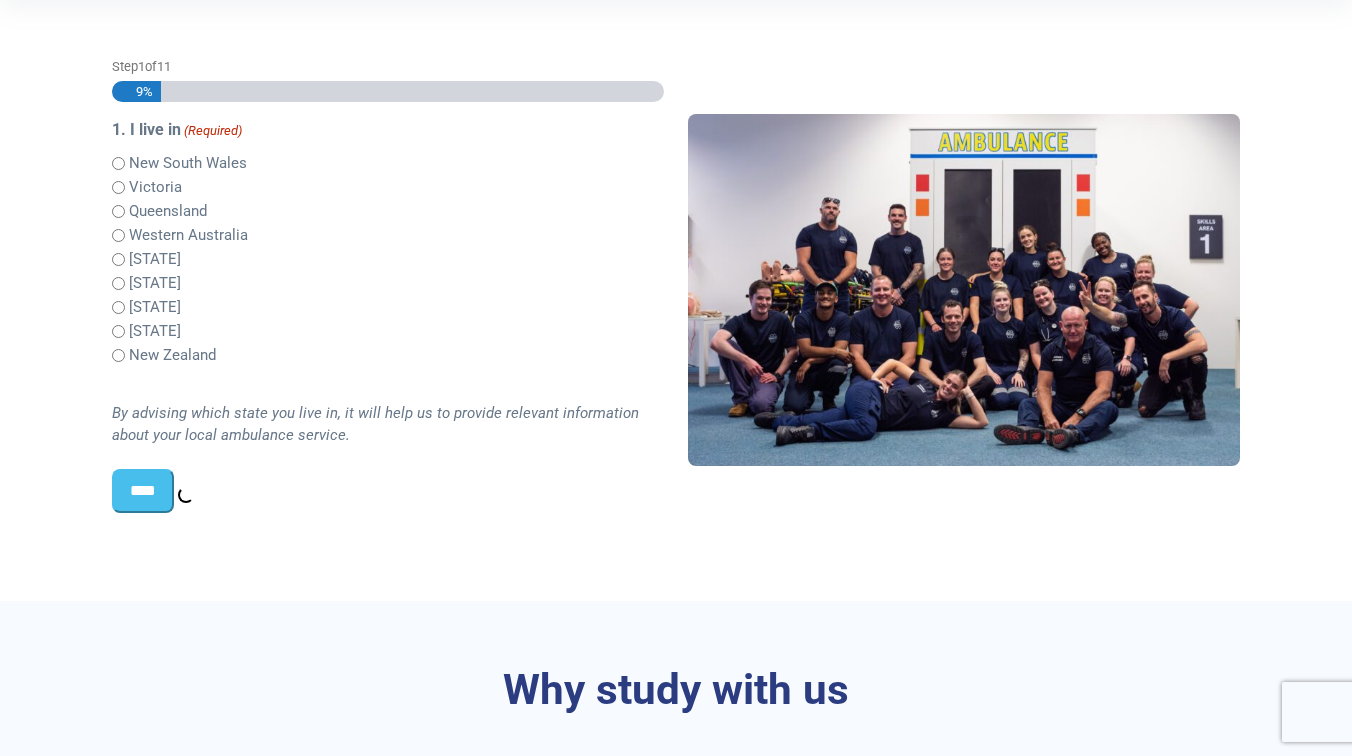 scroll, scrollTop: 528, scrollLeft: 0, axis: vertical 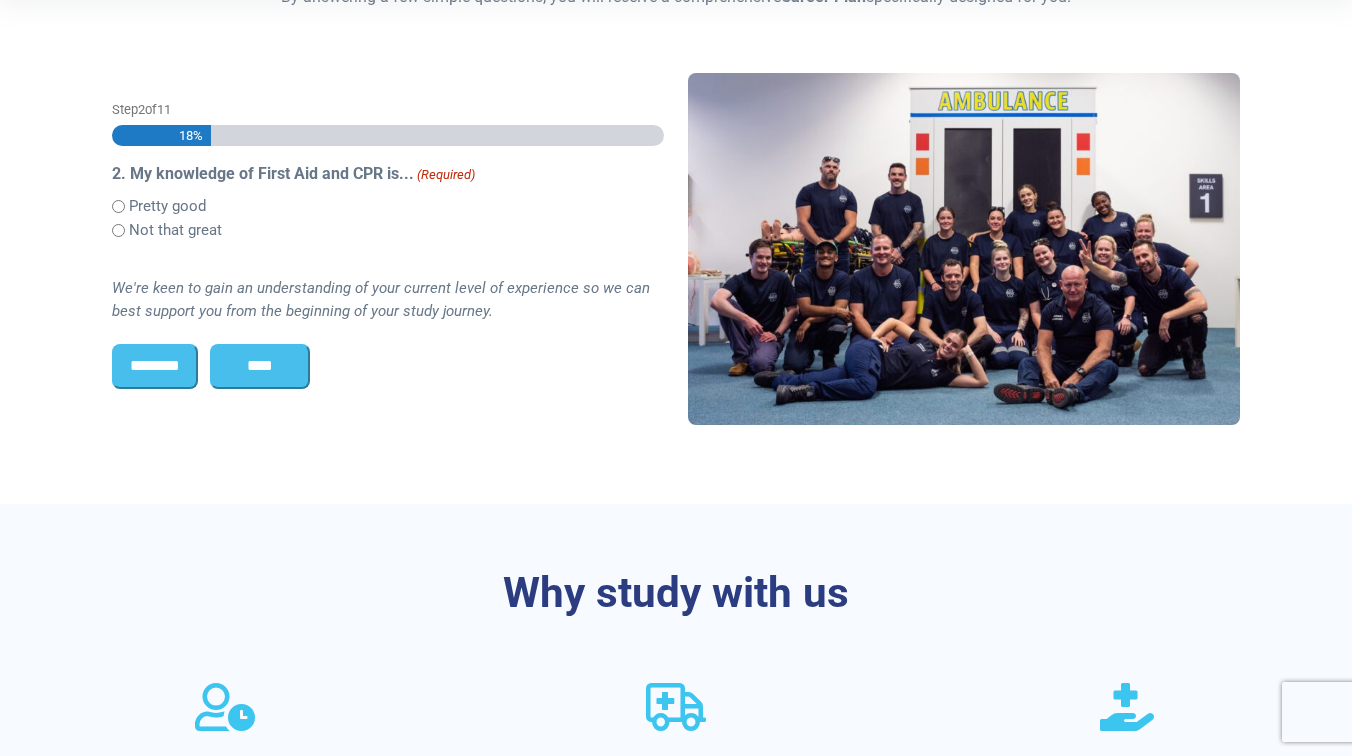 click on "****" at bounding box center [260, 366] 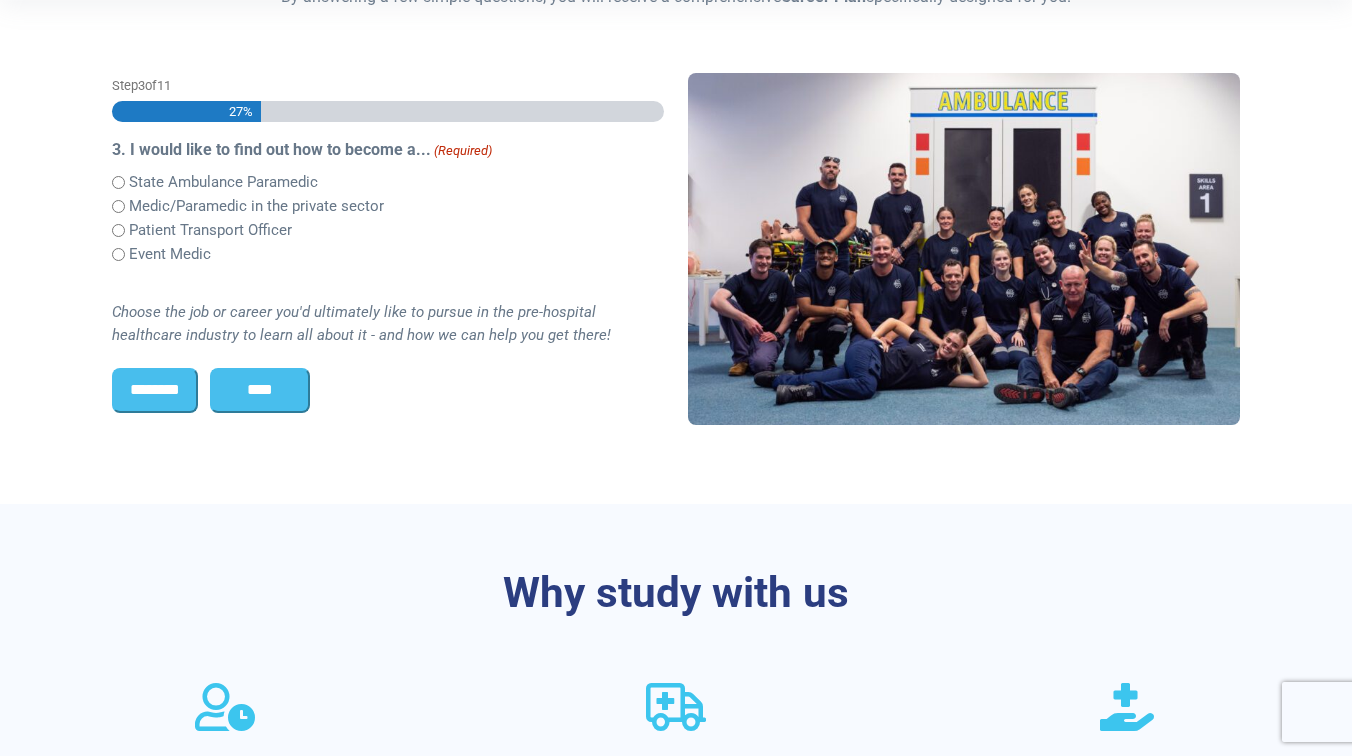 scroll, scrollTop: 503, scrollLeft: 0, axis: vertical 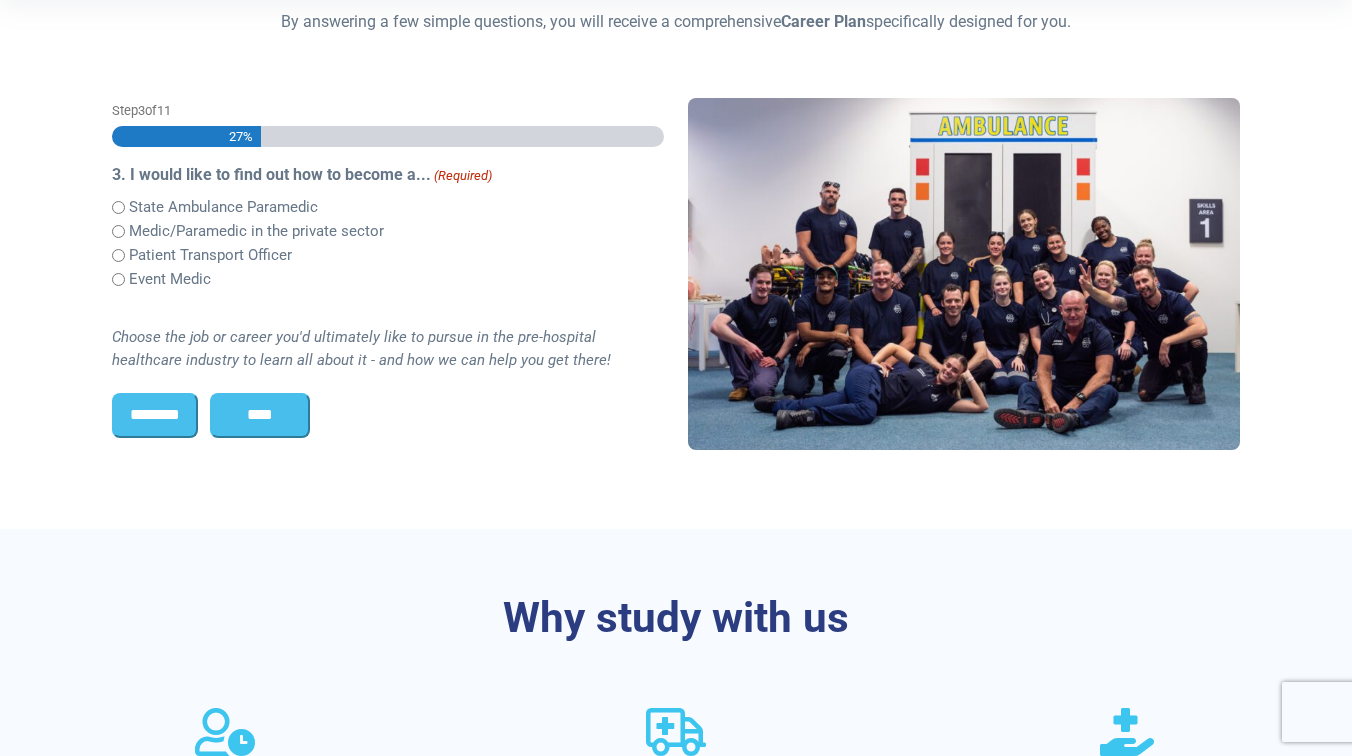 click on "****" at bounding box center (260, 415) 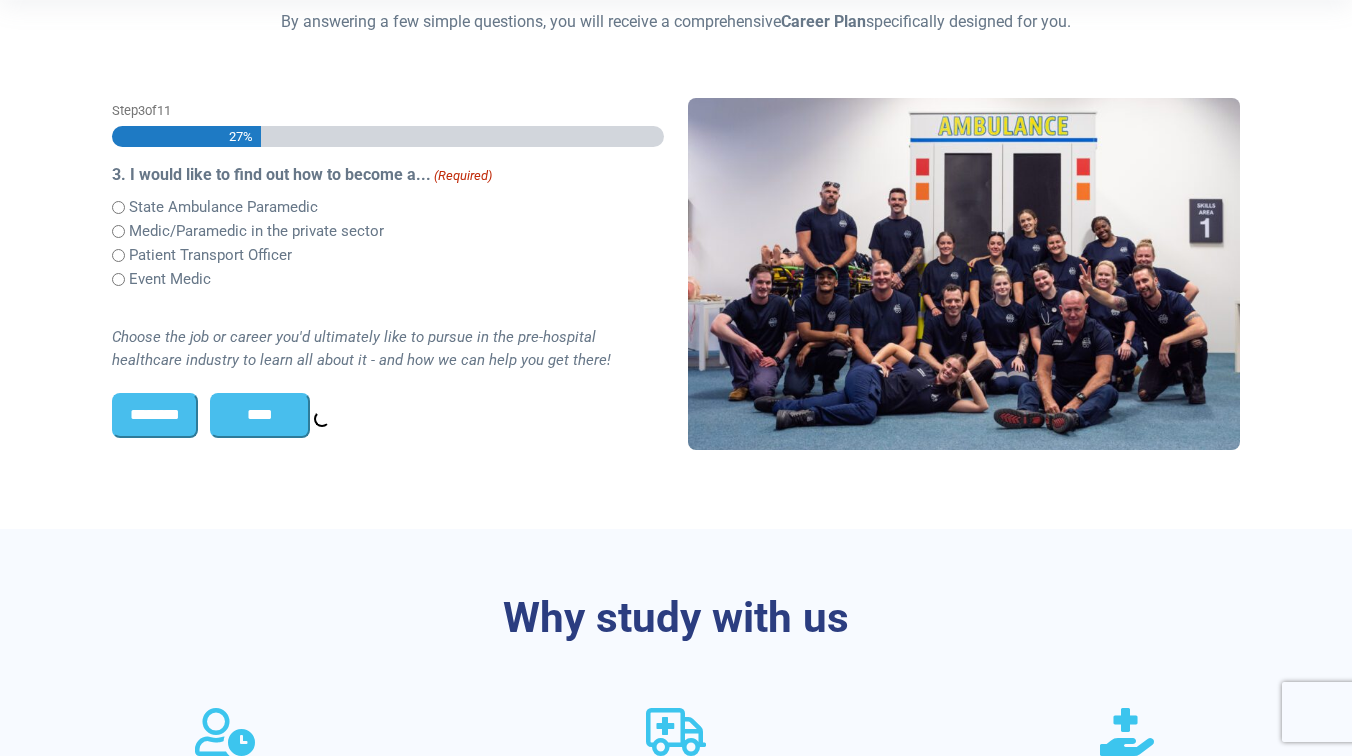 scroll, scrollTop: 515, scrollLeft: 0, axis: vertical 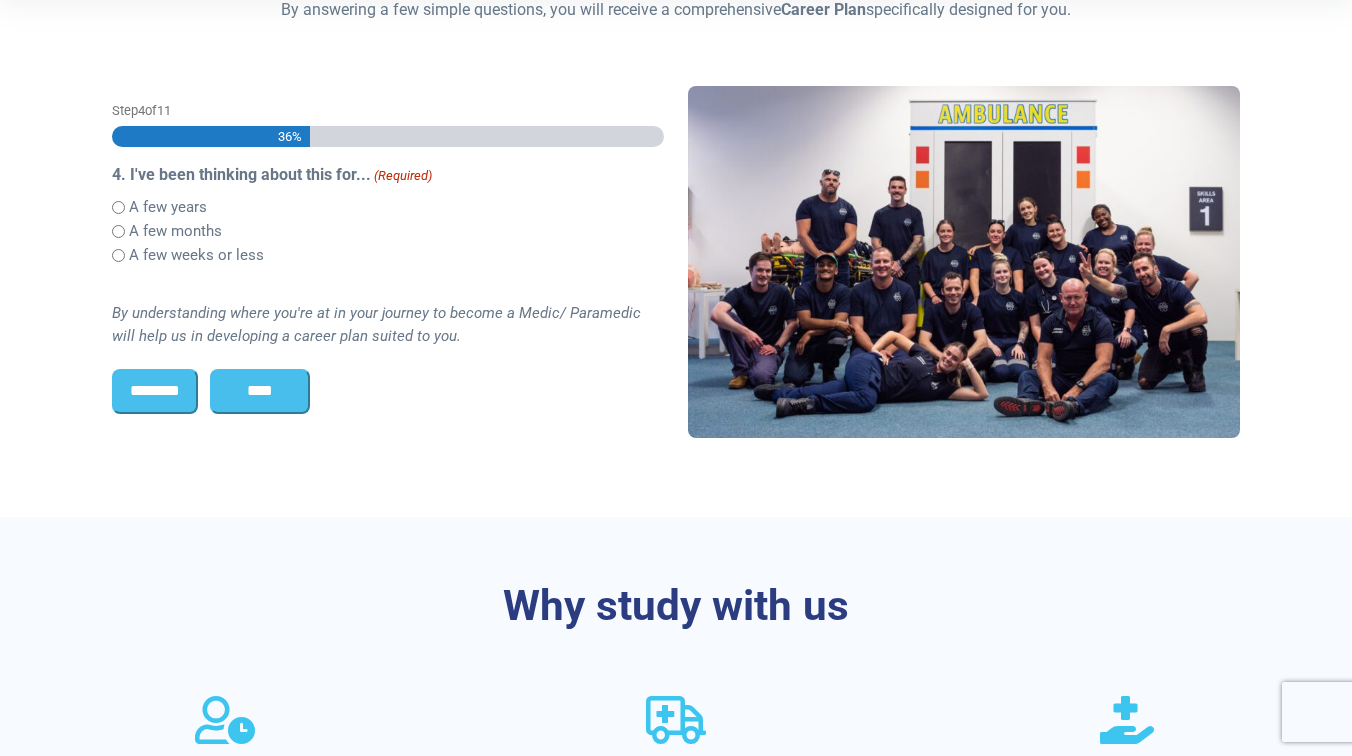 click on "****" at bounding box center (260, 391) 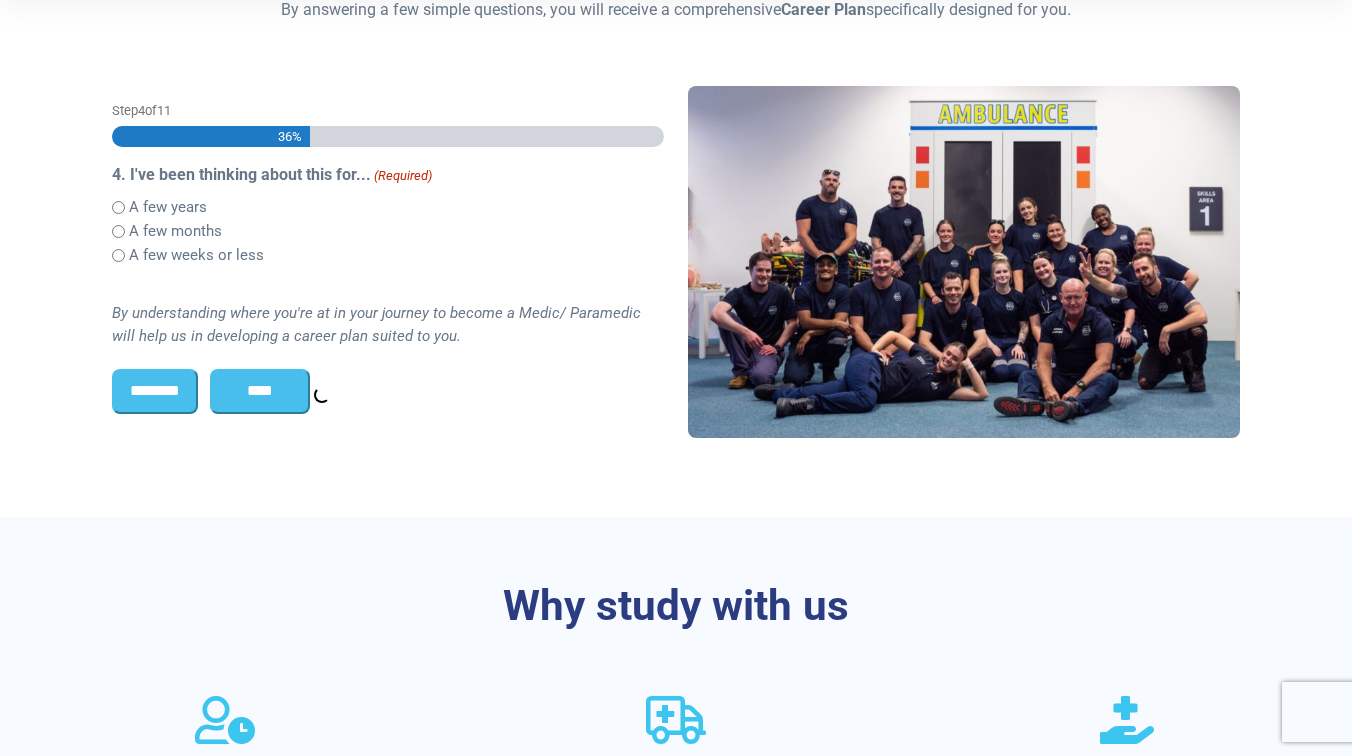 scroll, scrollTop: 531, scrollLeft: 0, axis: vertical 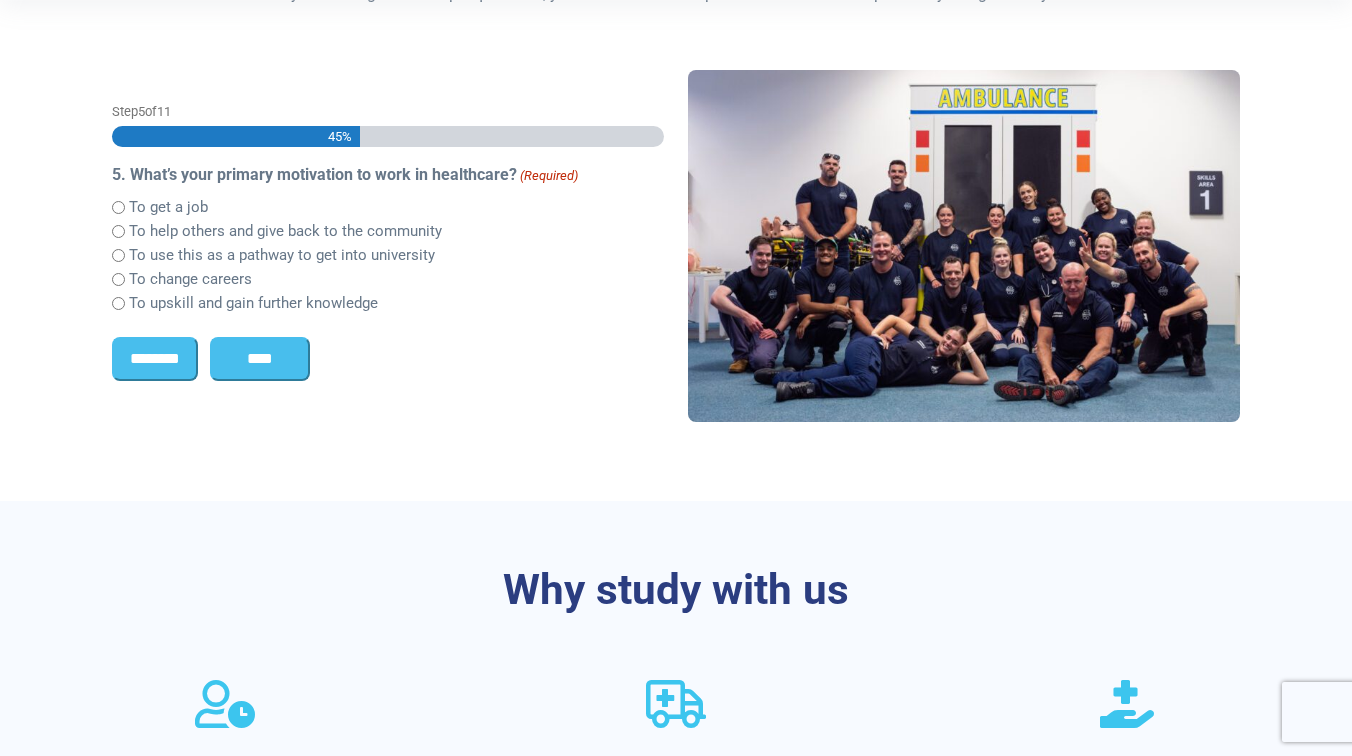 click on "****" at bounding box center (260, 359) 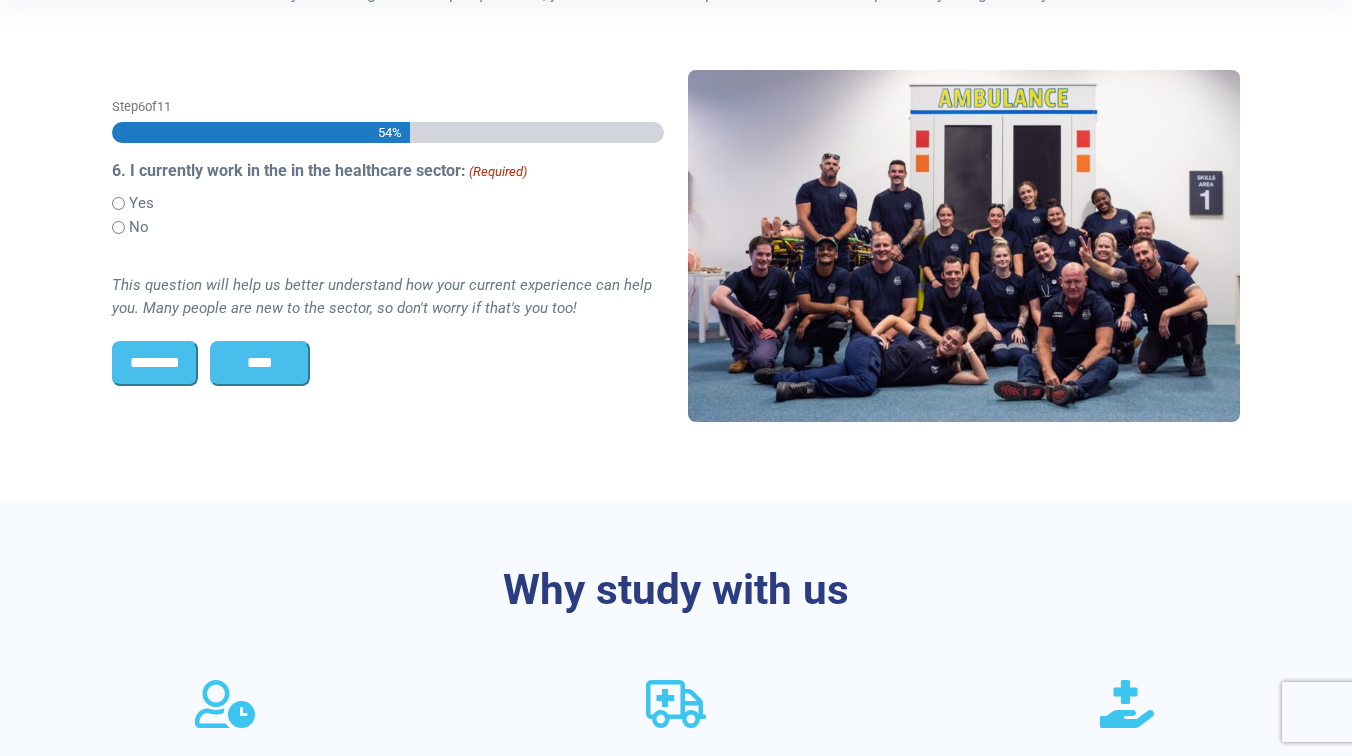 scroll, scrollTop: 528, scrollLeft: 0, axis: vertical 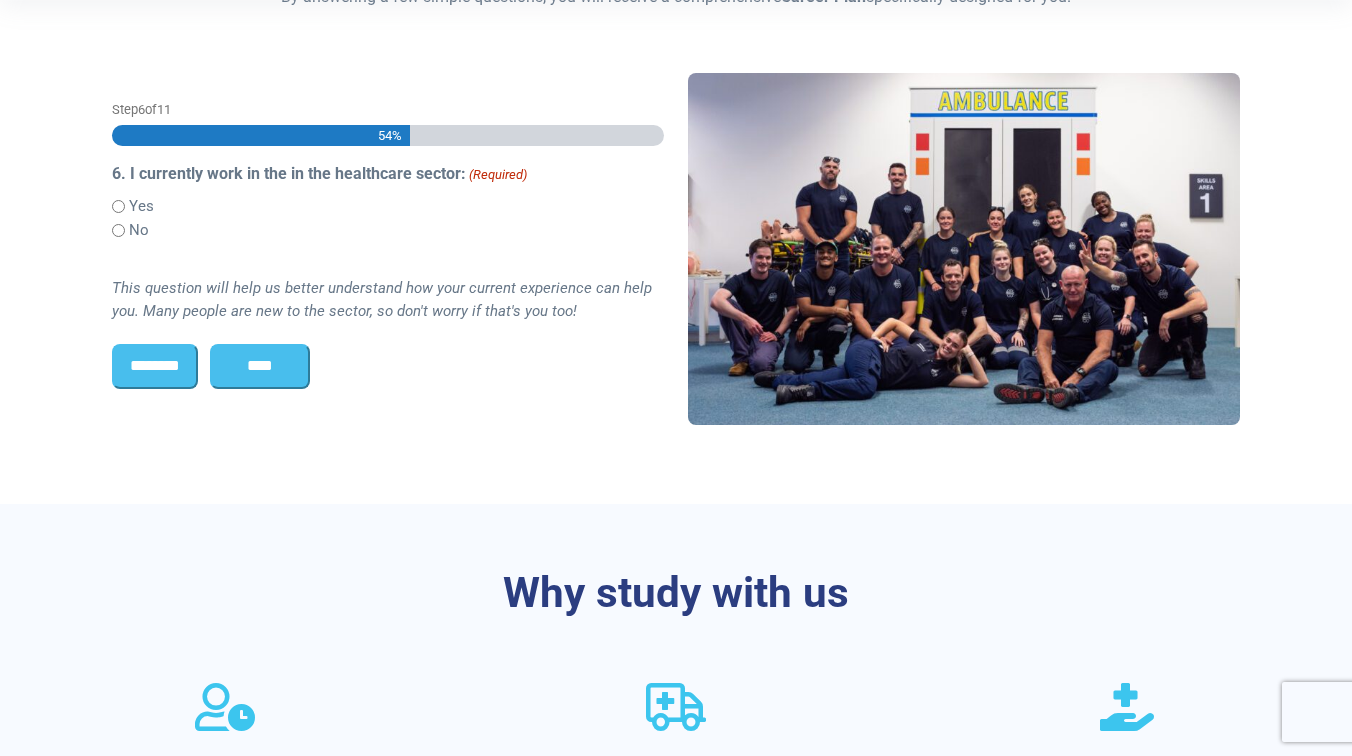 click on "****" at bounding box center [260, 366] 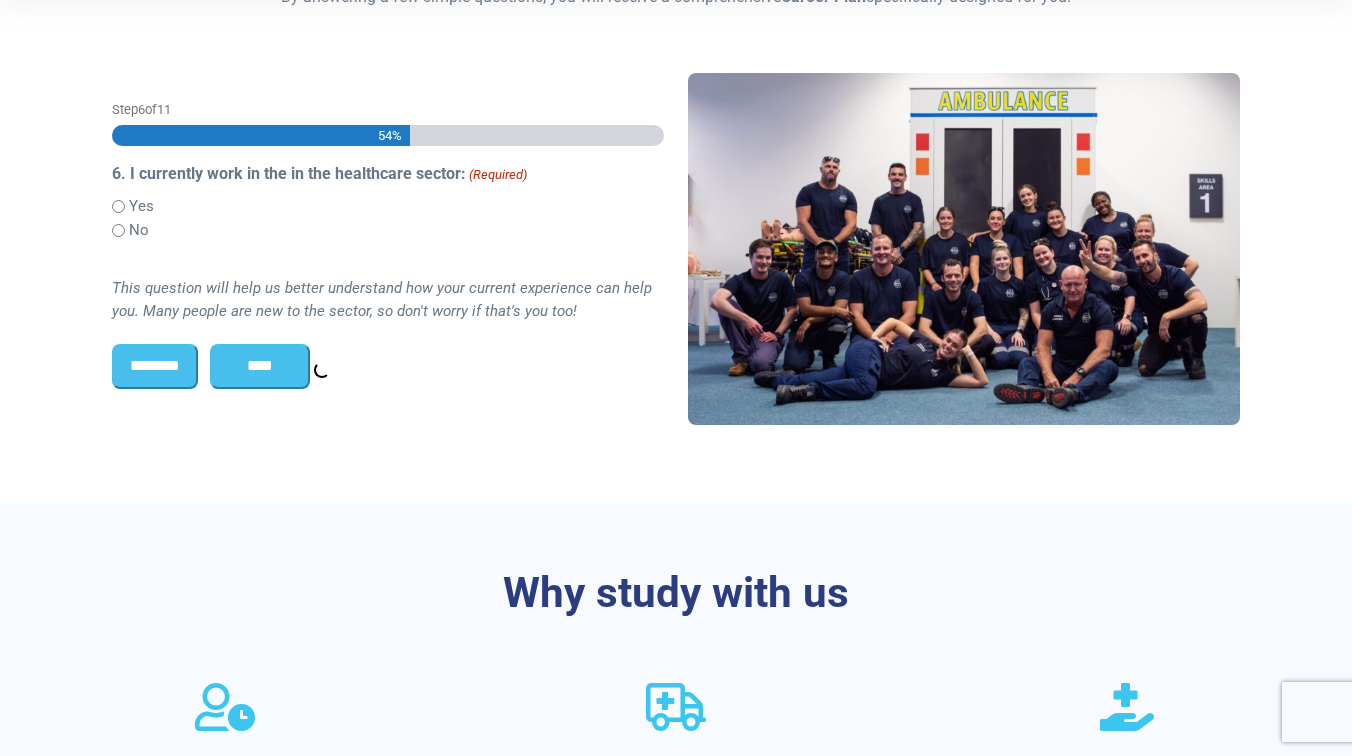 scroll, scrollTop: 519, scrollLeft: 0, axis: vertical 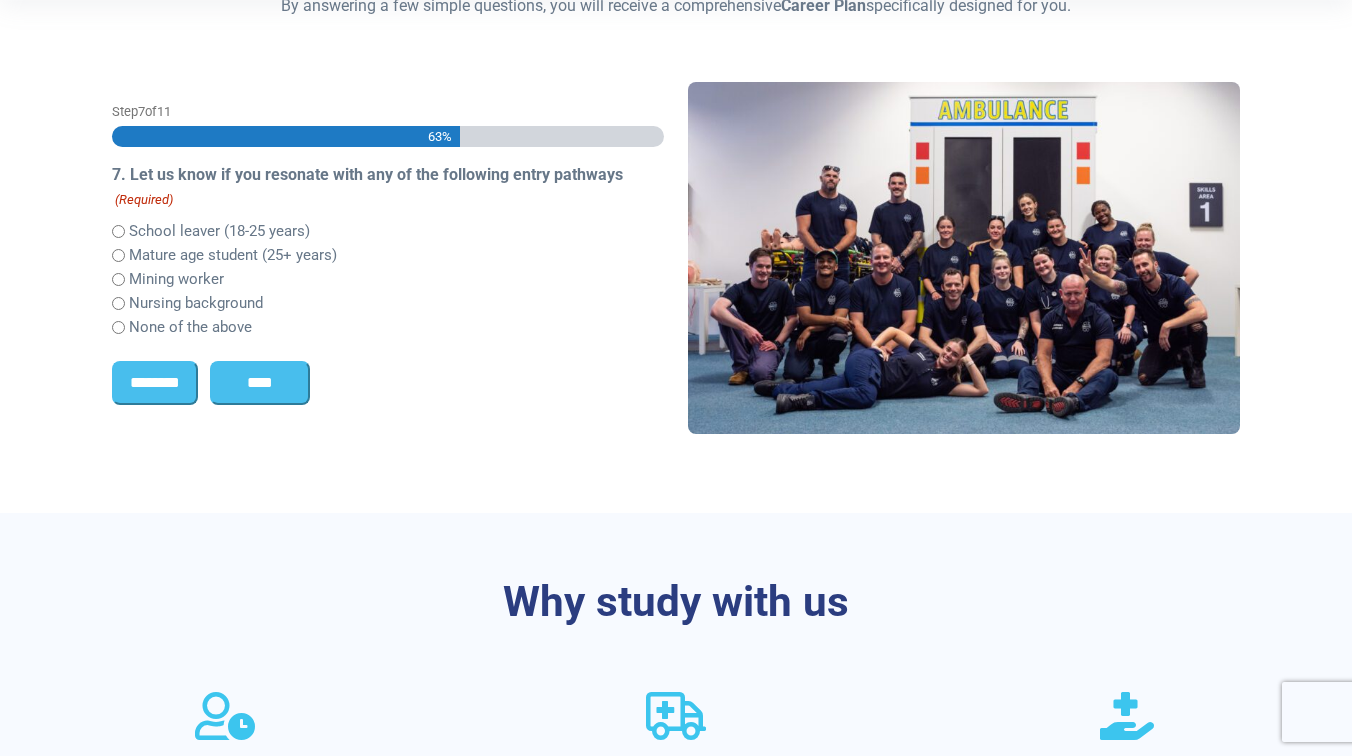click on "****" at bounding box center [260, 383] 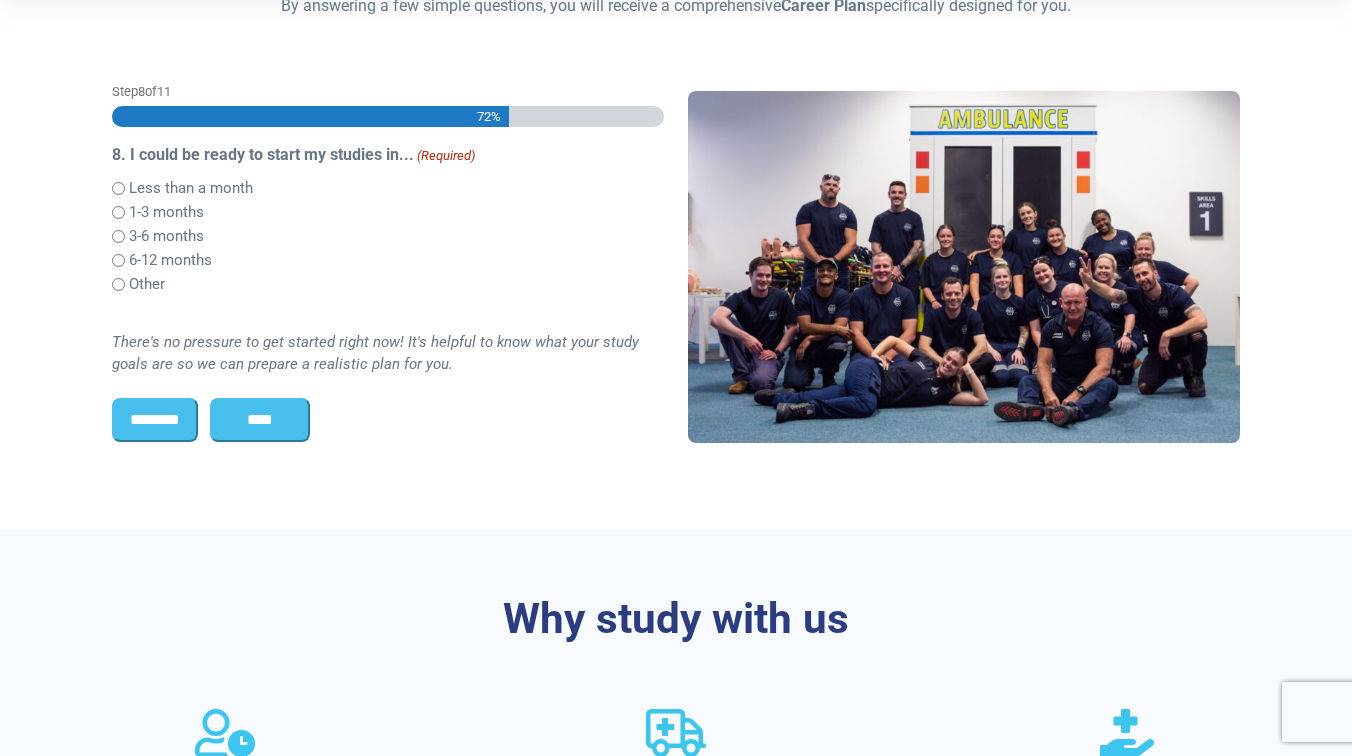 scroll, scrollTop: 501, scrollLeft: 0, axis: vertical 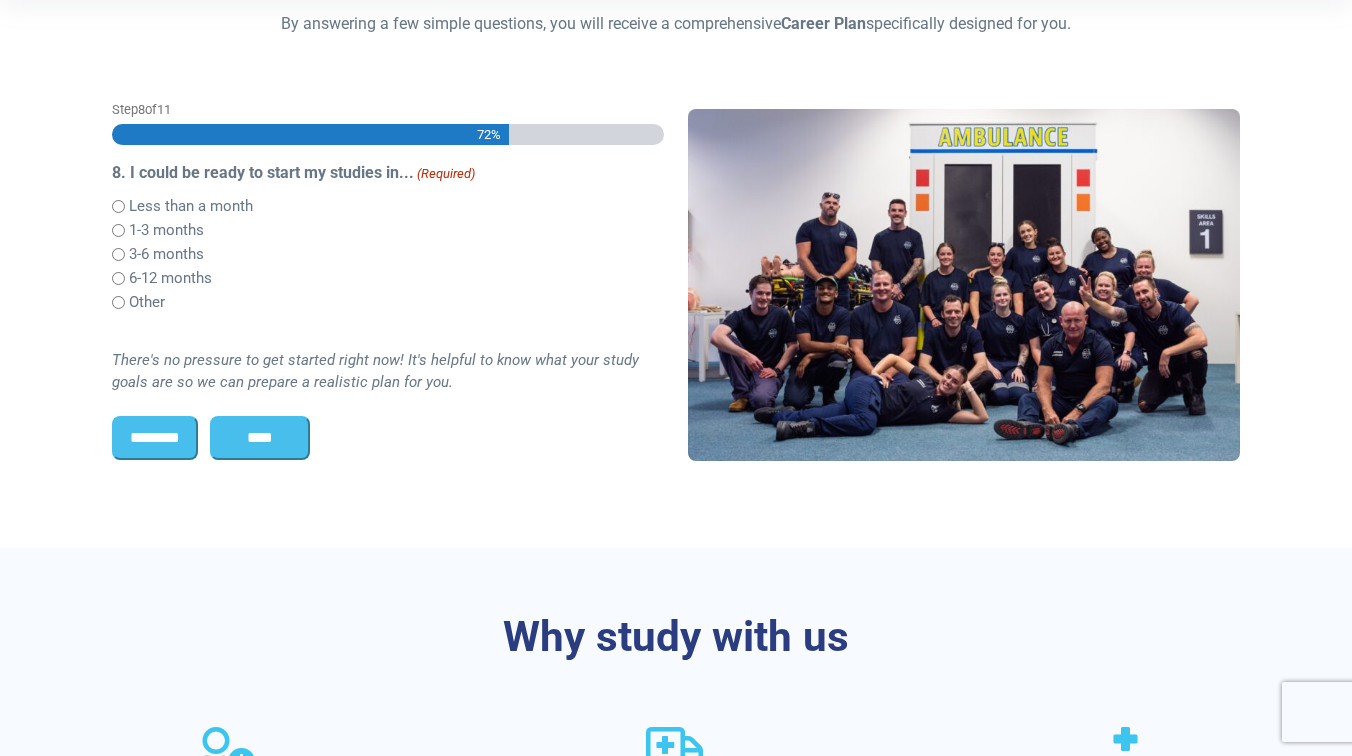 click on "****" at bounding box center (260, 438) 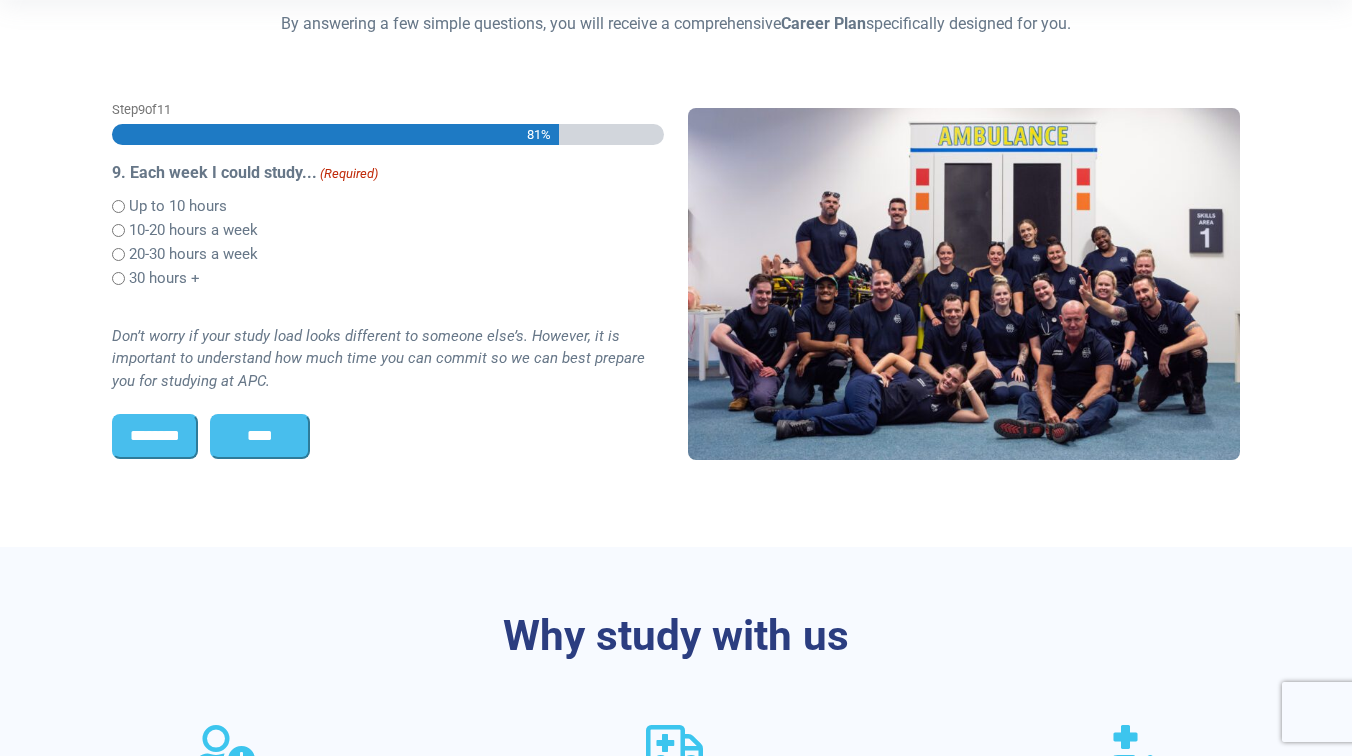 scroll, scrollTop: 0, scrollLeft: 0, axis: both 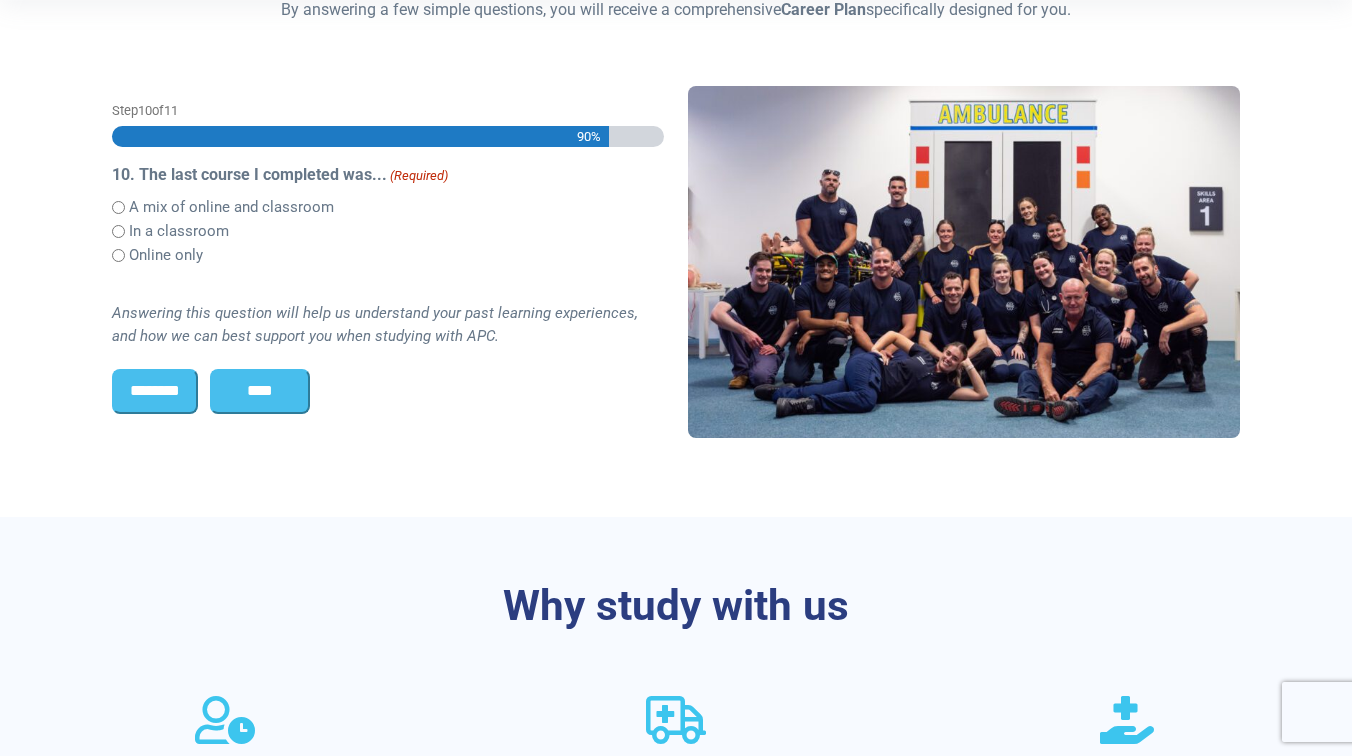 click on "****" at bounding box center (260, 391) 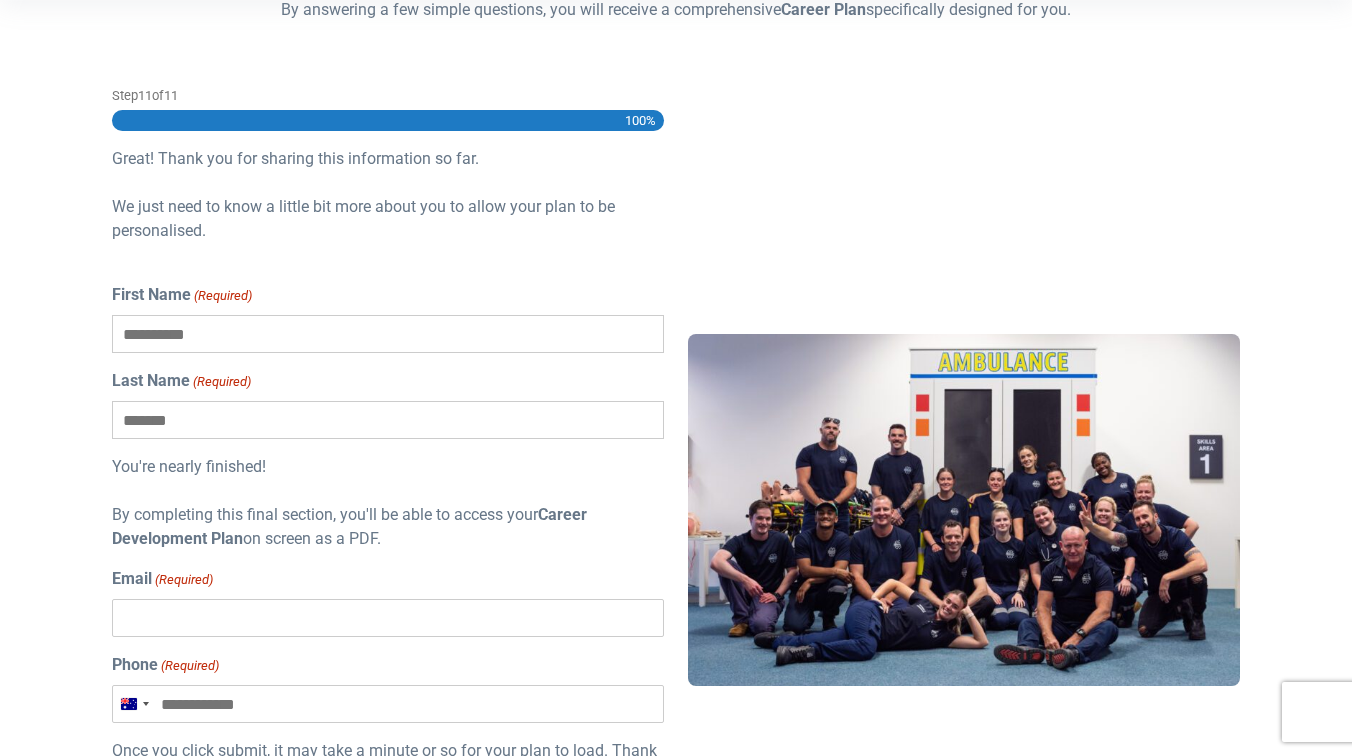 scroll, scrollTop: 501, scrollLeft: 0, axis: vertical 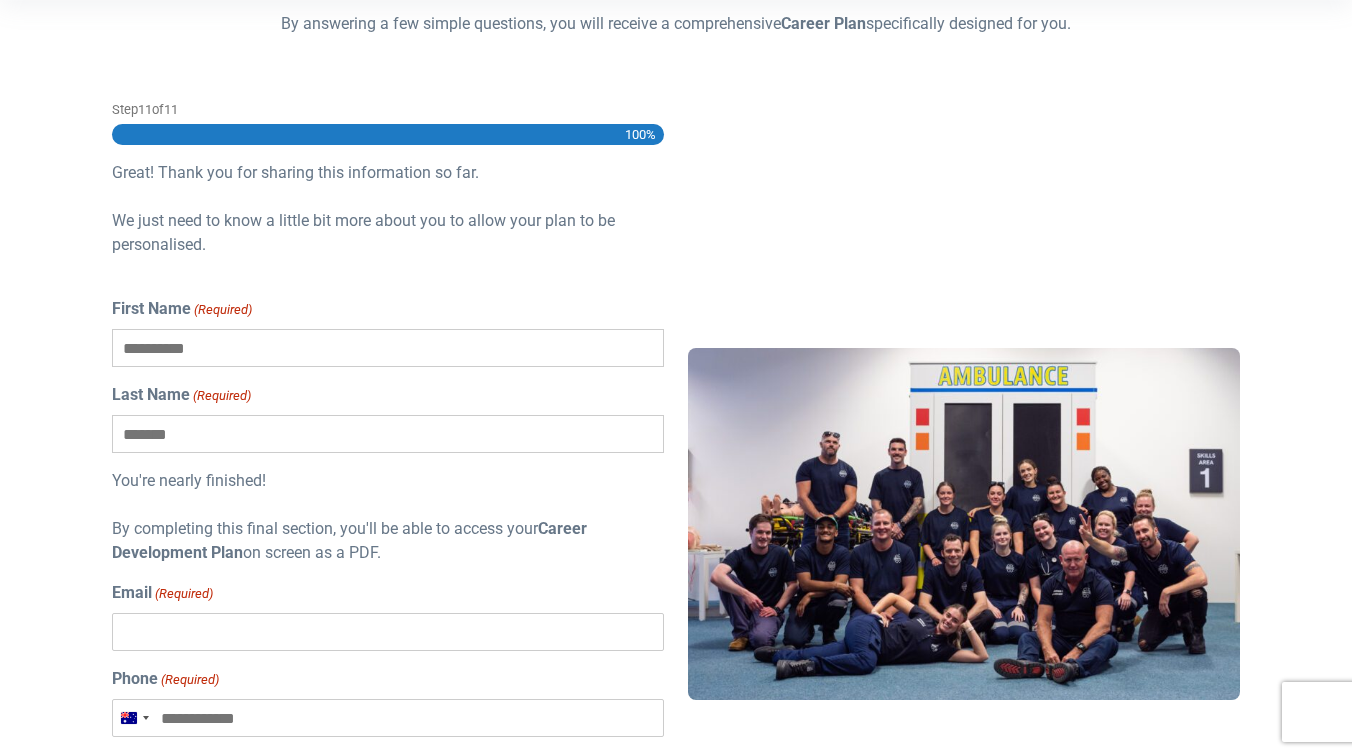 click on "First Name (Required)" at bounding box center [388, 348] 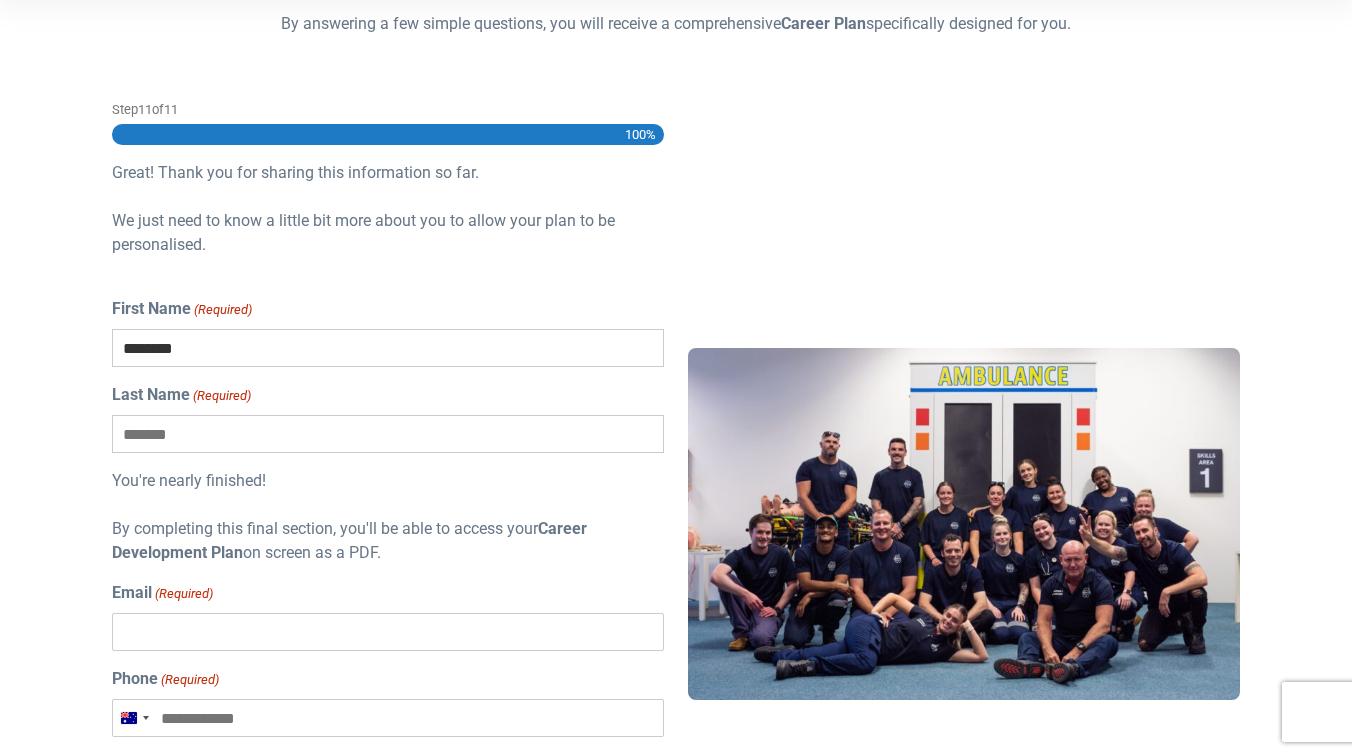 type on "*******" 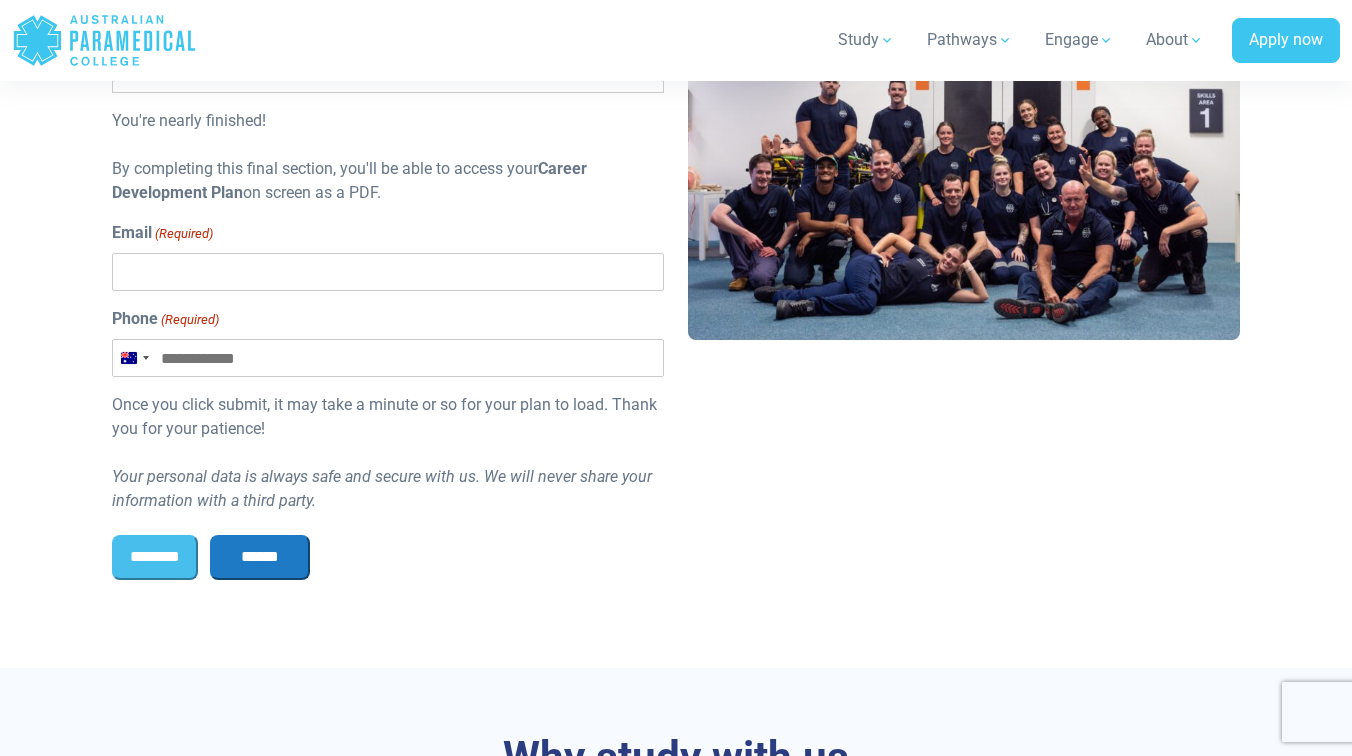 scroll, scrollTop: 855, scrollLeft: 0, axis: vertical 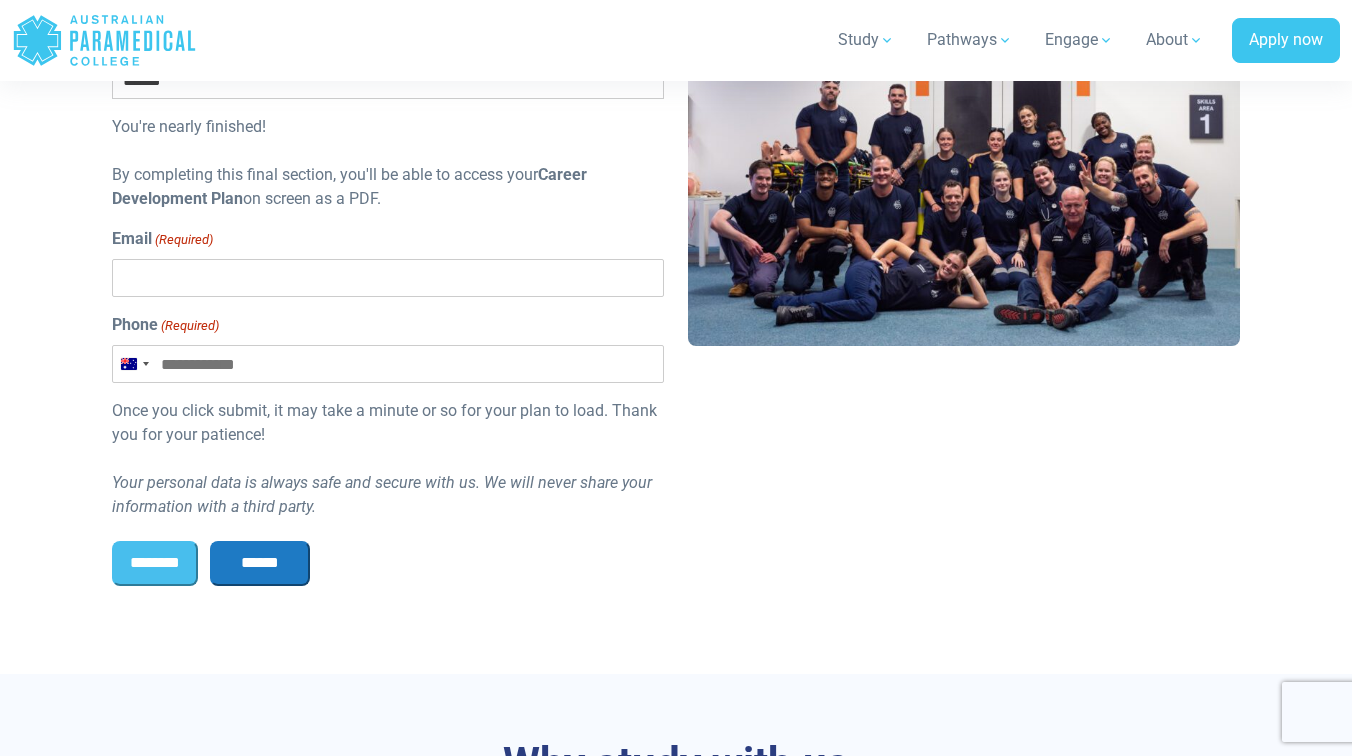 type on "******" 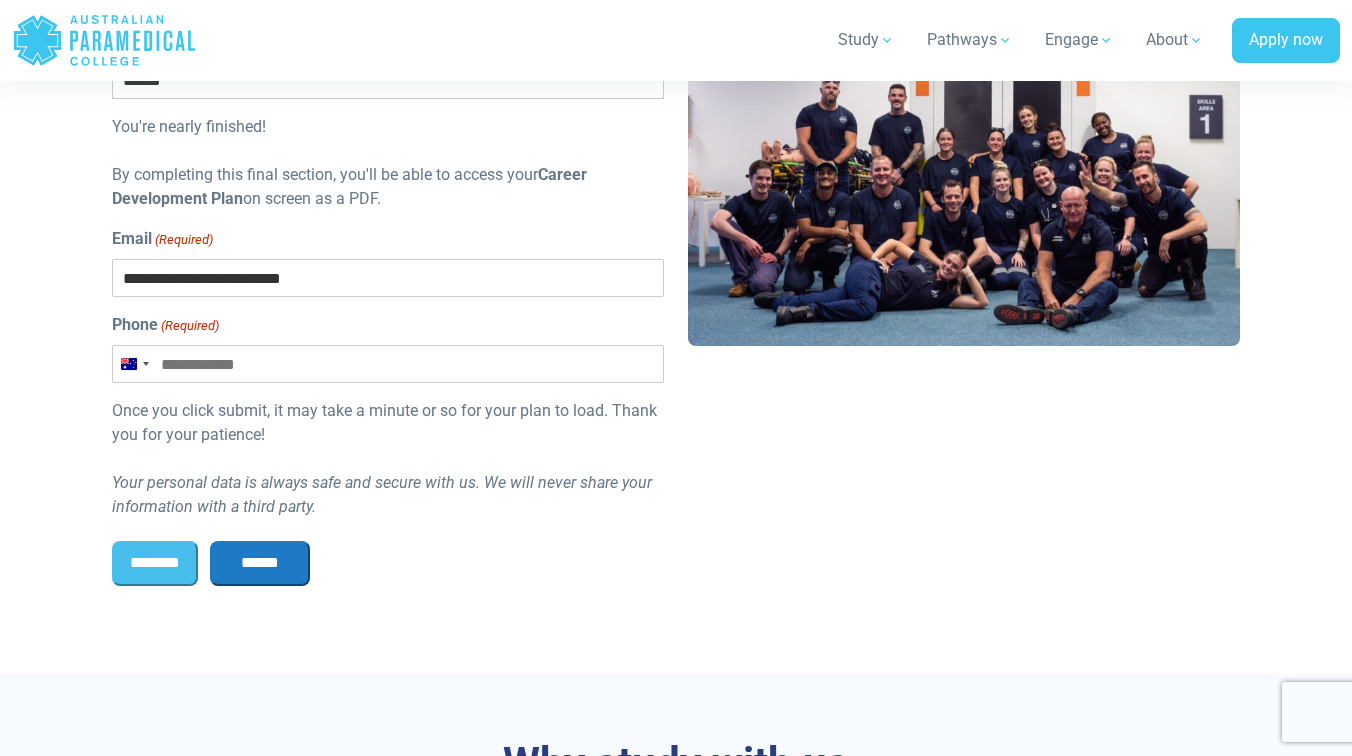 type on "**********" 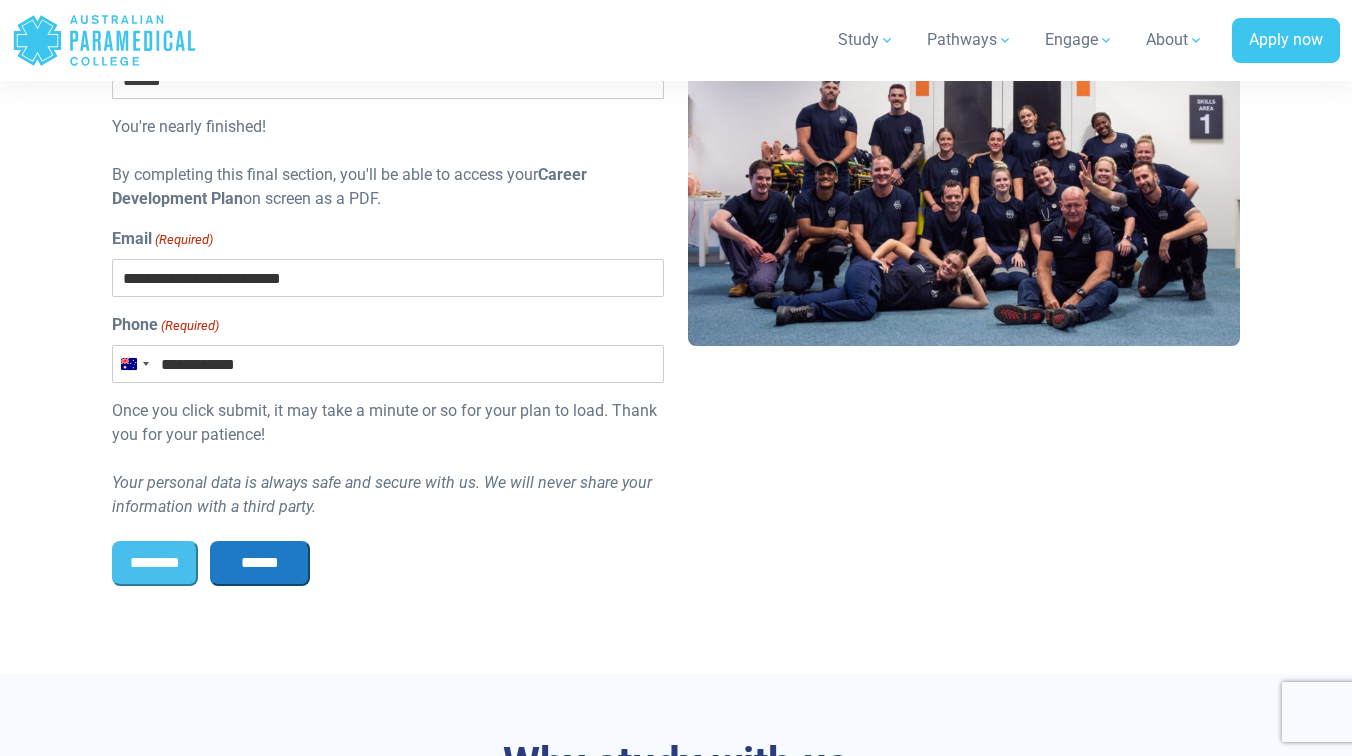 type on "**********" 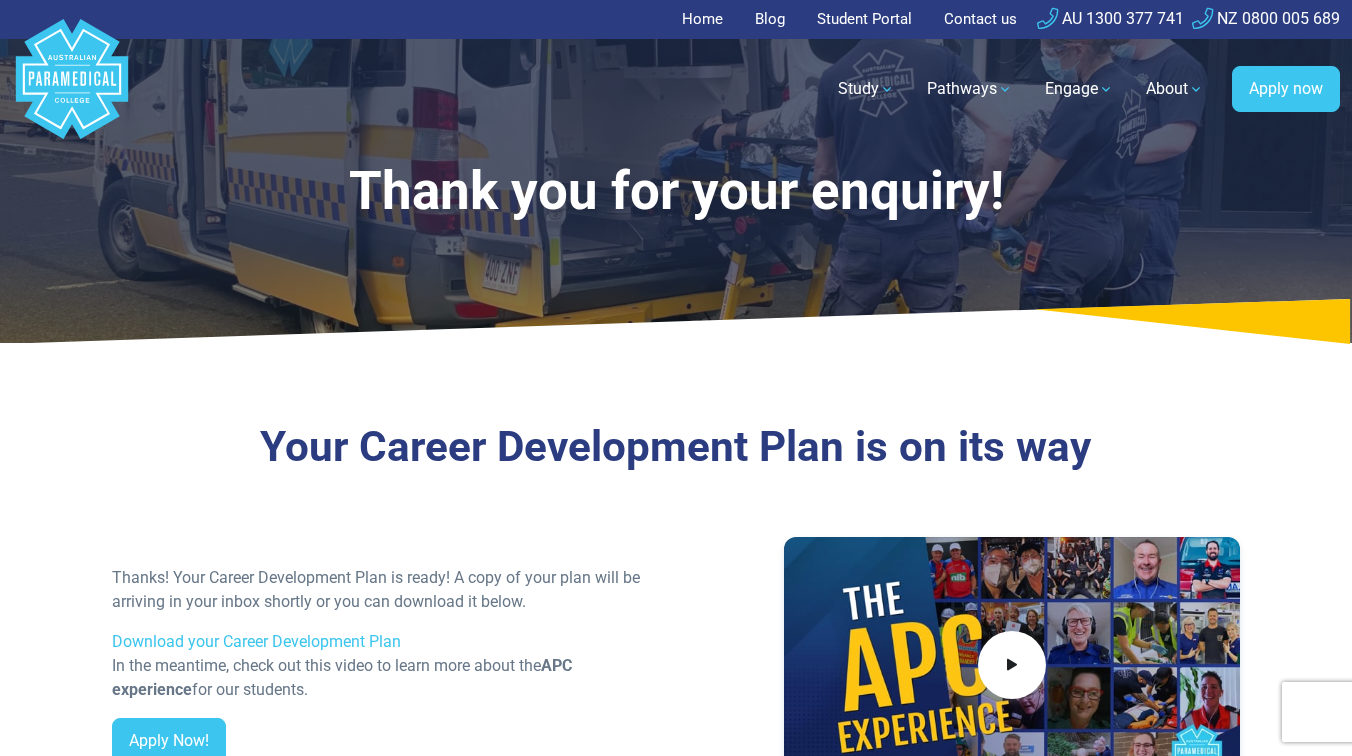 scroll, scrollTop: 0, scrollLeft: 0, axis: both 